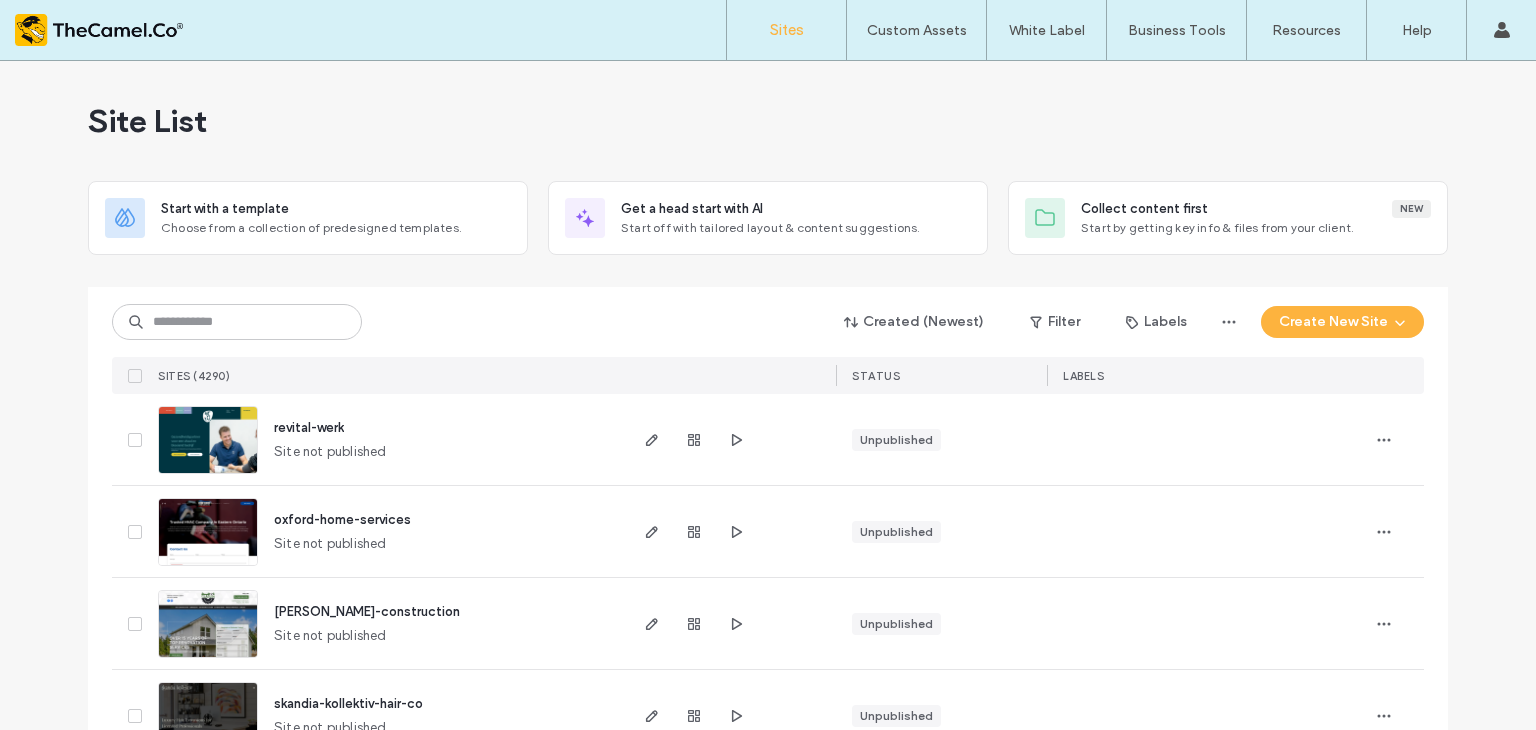 scroll, scrollTop: 0, scrollLeft: 0, axis: both 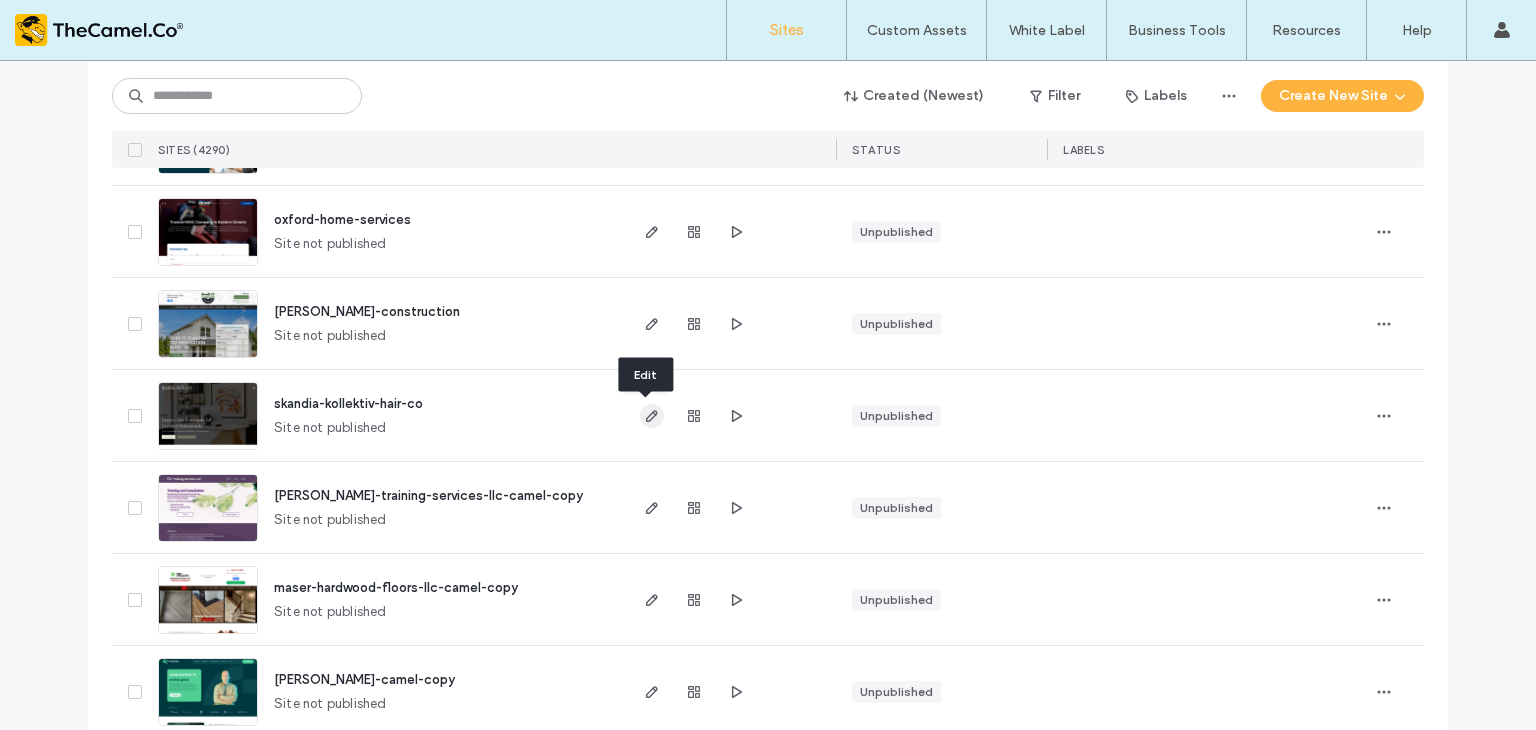 click 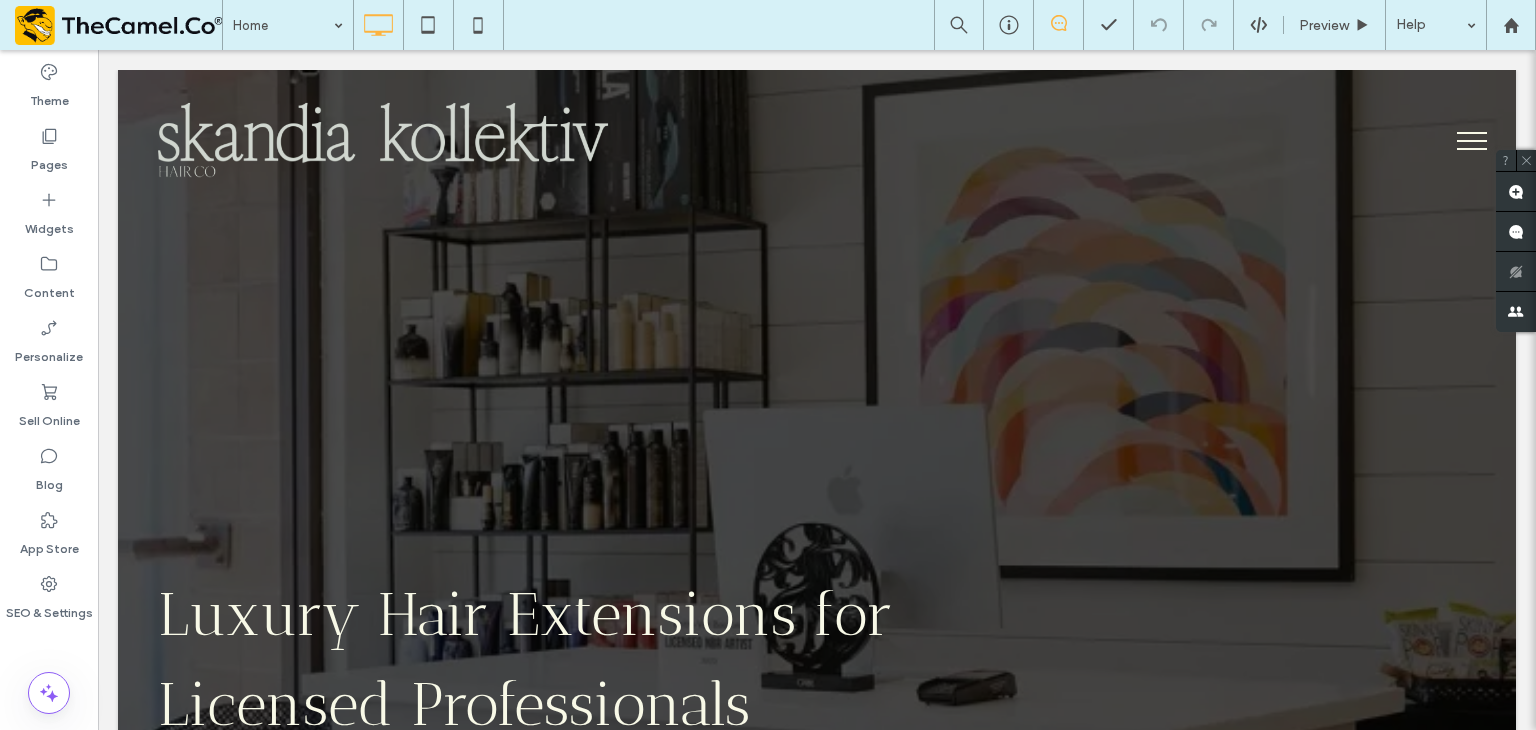 scroll, scrollTop: 0, scrollLeft: 0, axis: both 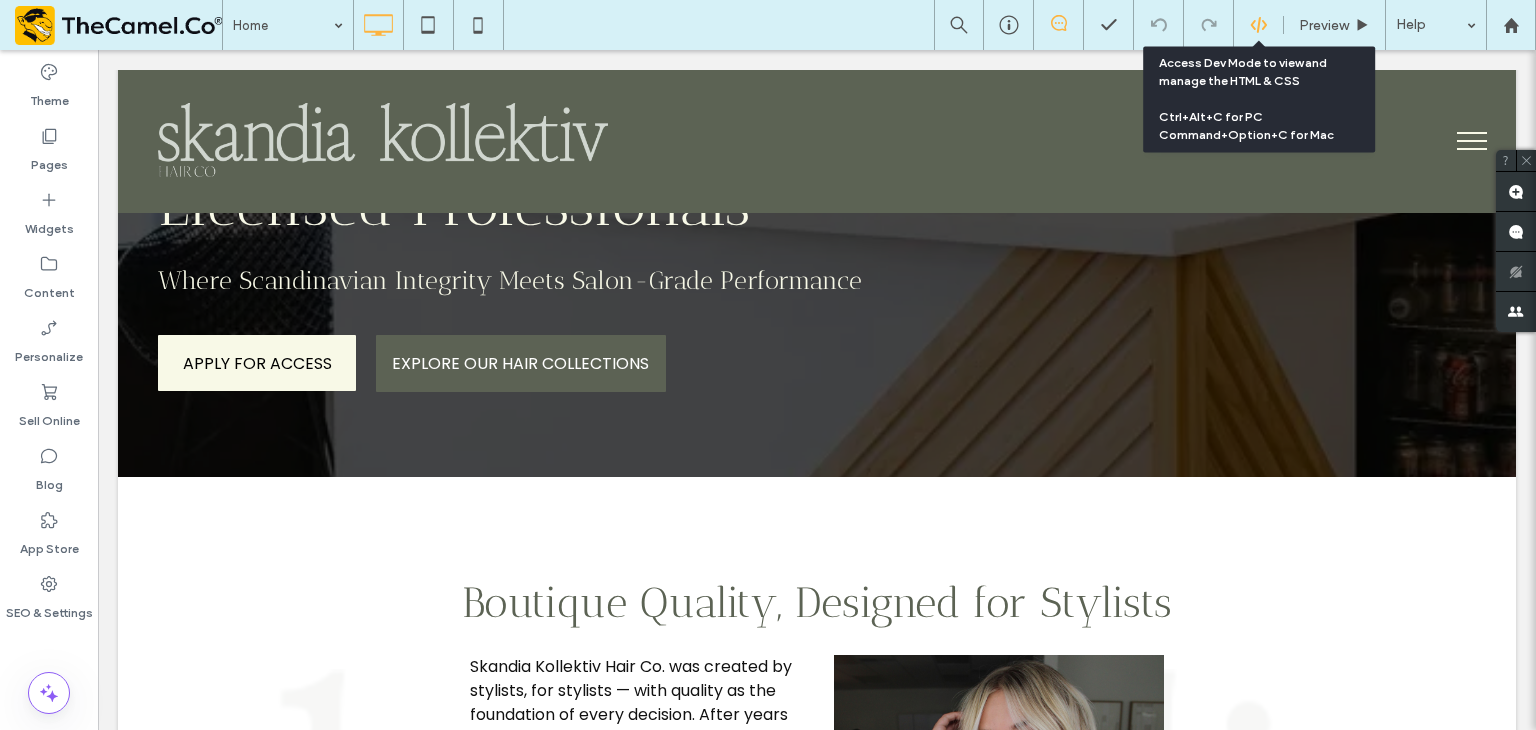 click 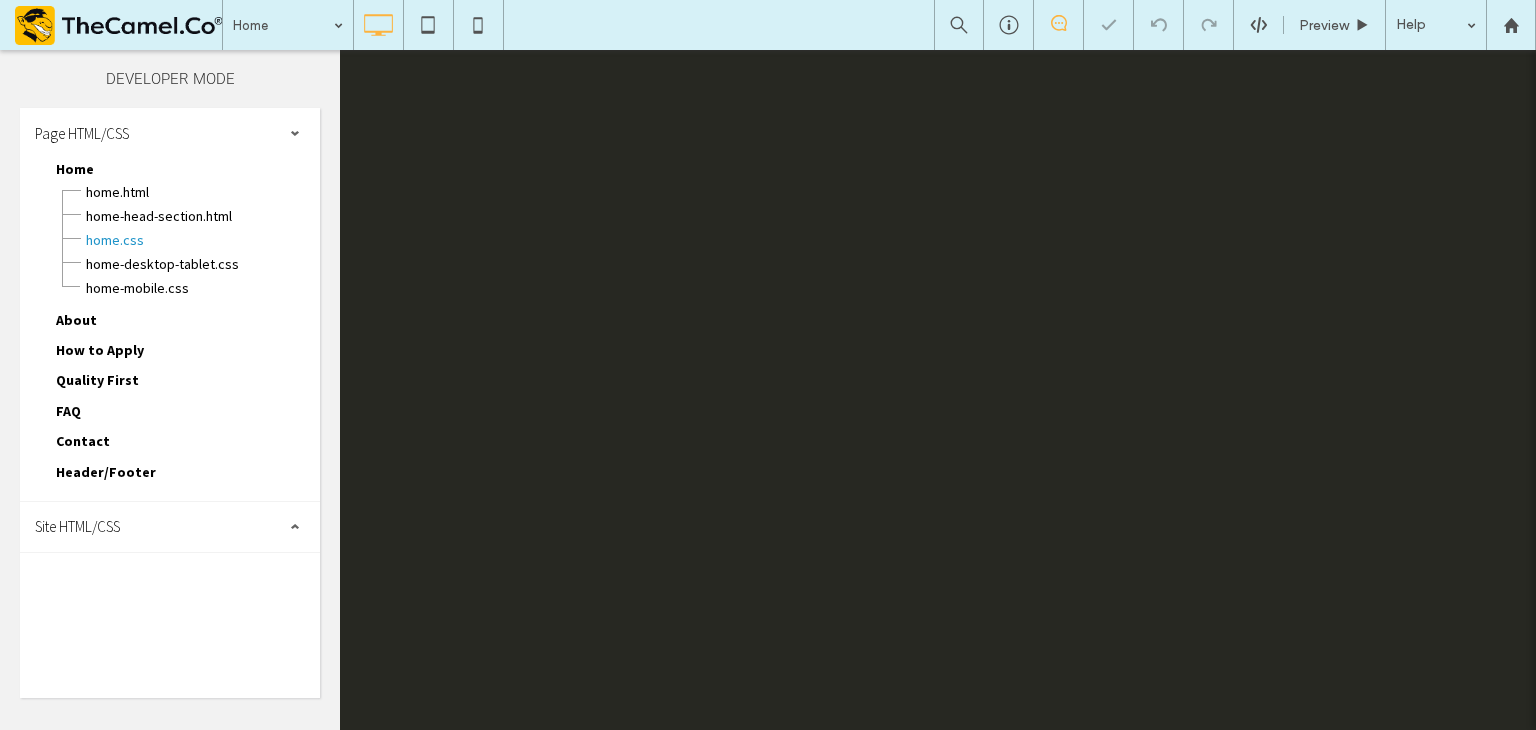 scroll, scrollTop: 0, scrollLeft: 0, axis: both 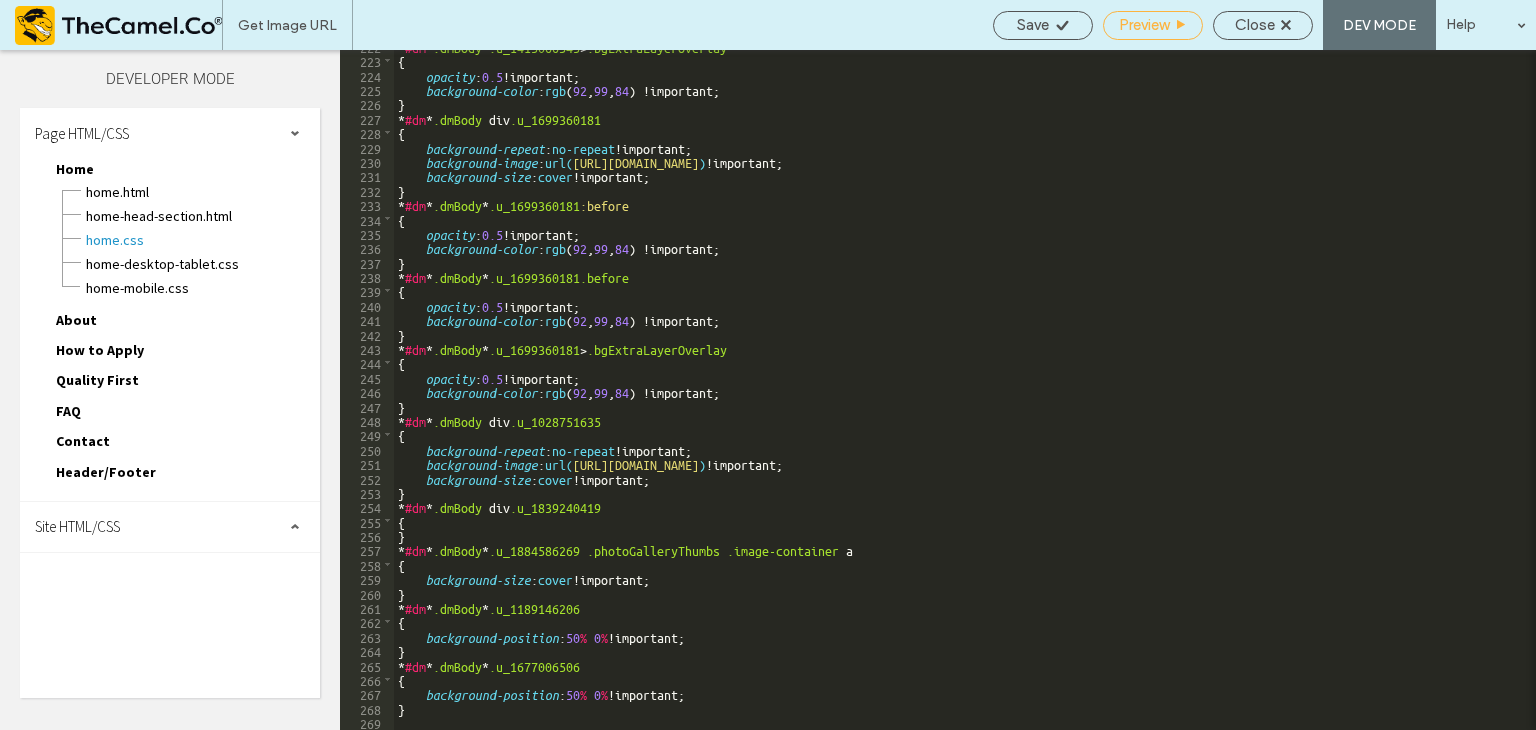 click on "Preview" at bounding box center [1144, 25] 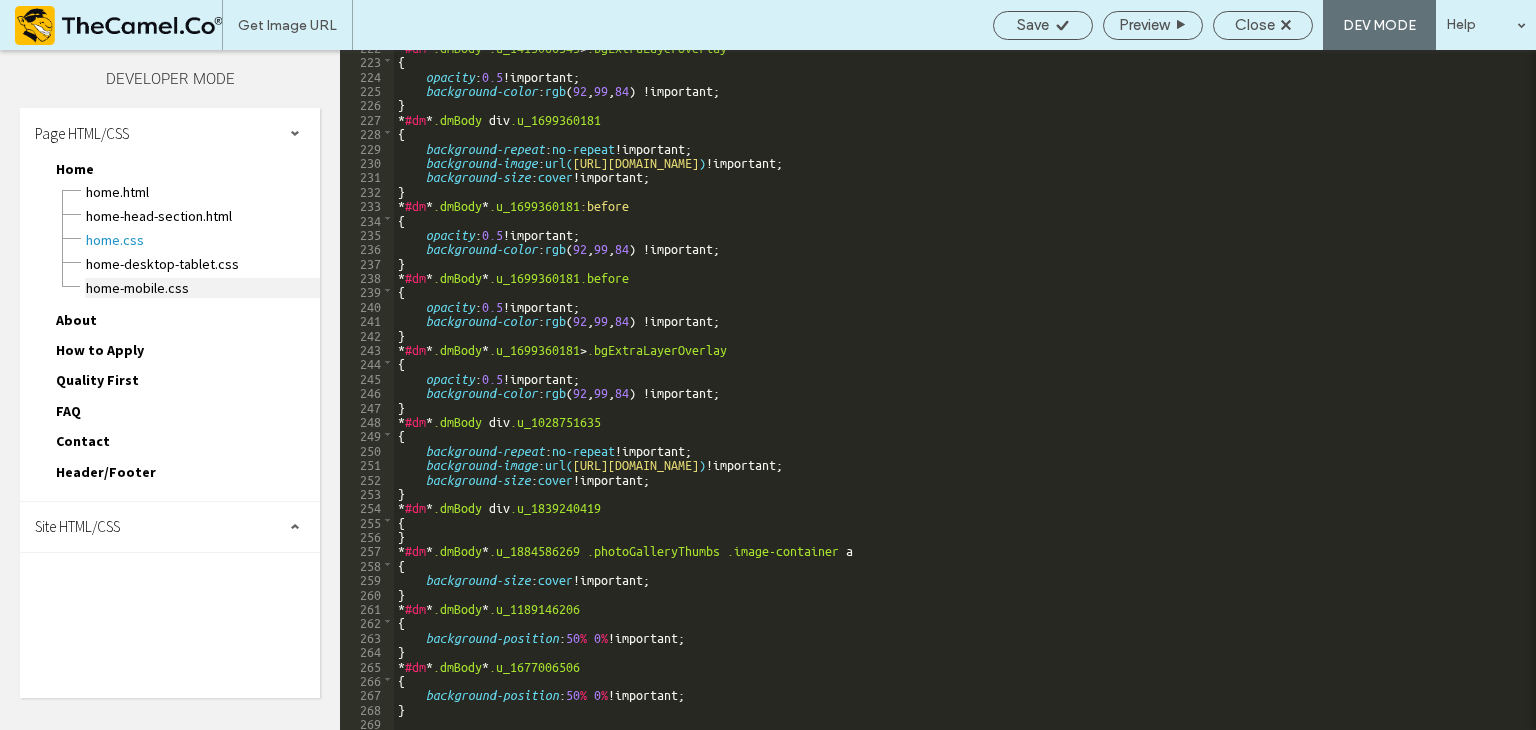 click on "Home-mobile.css" at bounding box center [202, 288] 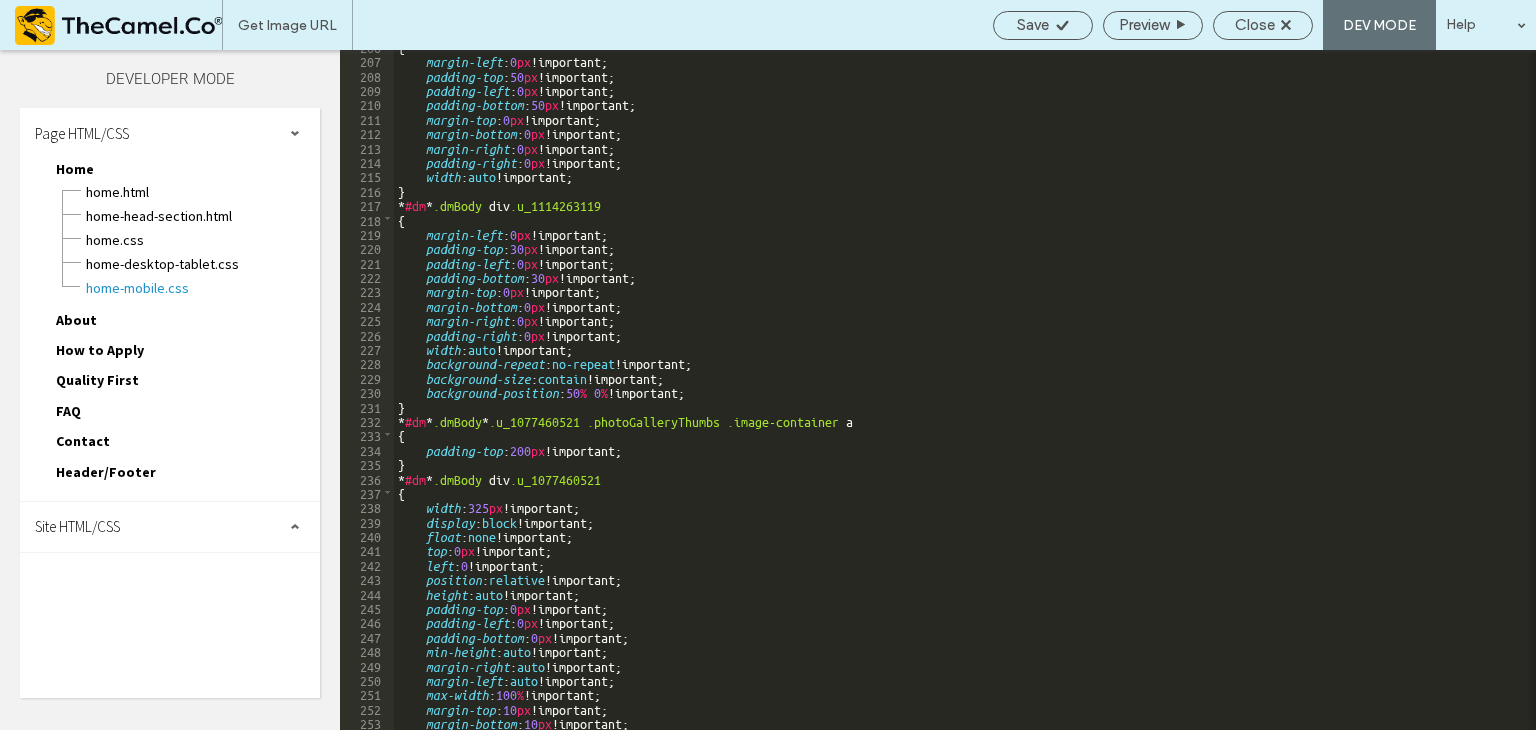 scroll, scrollTop: 2963, scrollLeft: 0, axis: vertical 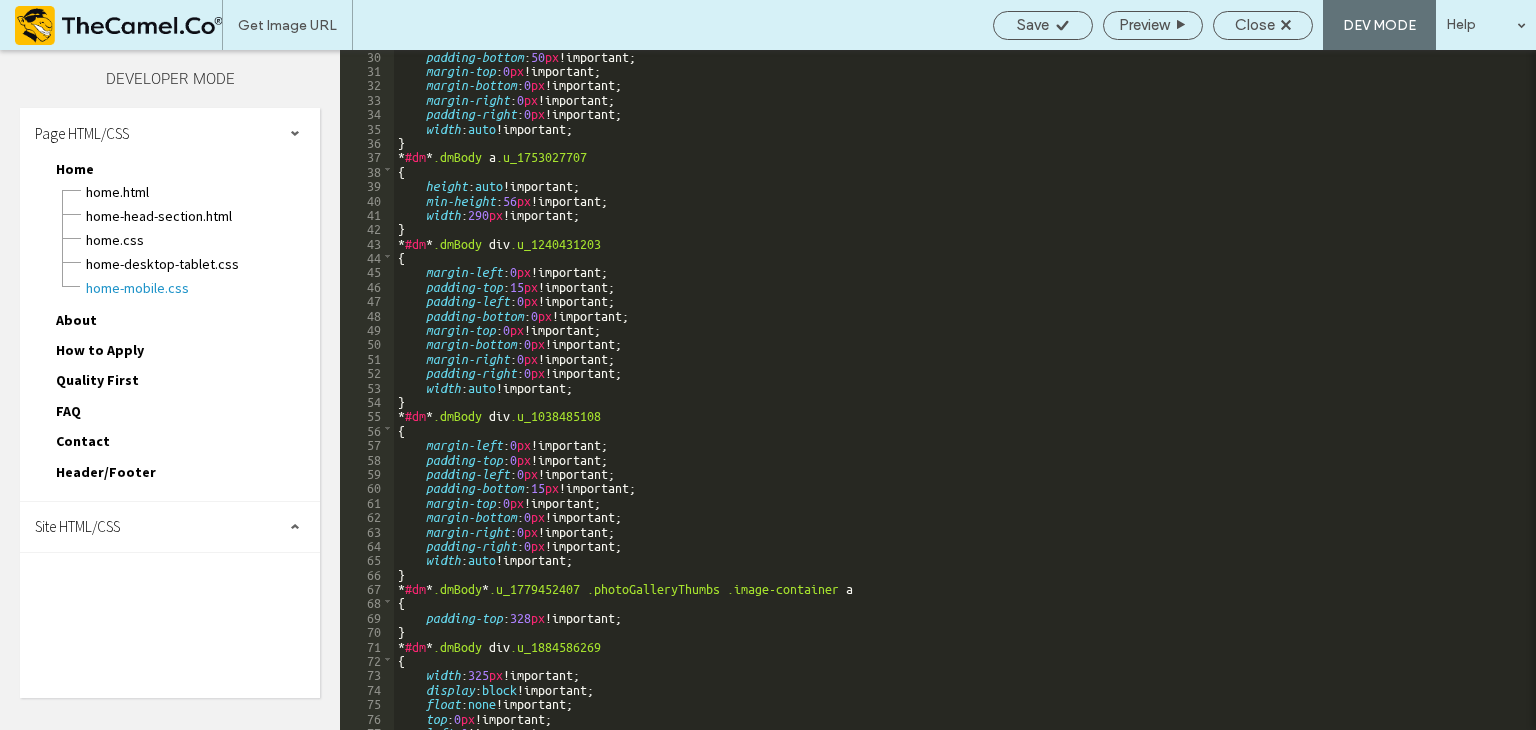 click on "Site HTML/CSS" at bounding box center (170, 527) 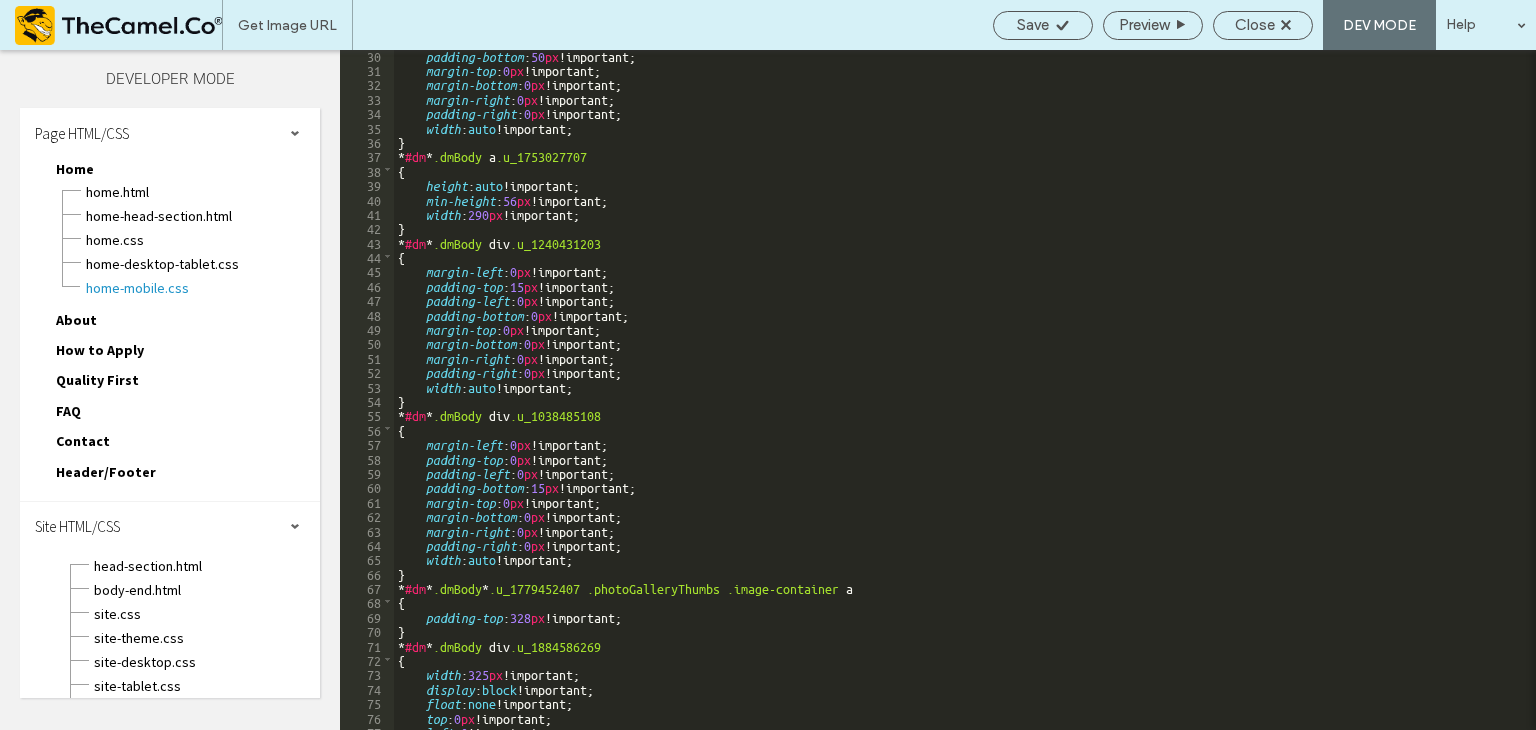 scroll, scrollTop: 24, scrollLeft: 0, axis: vertical 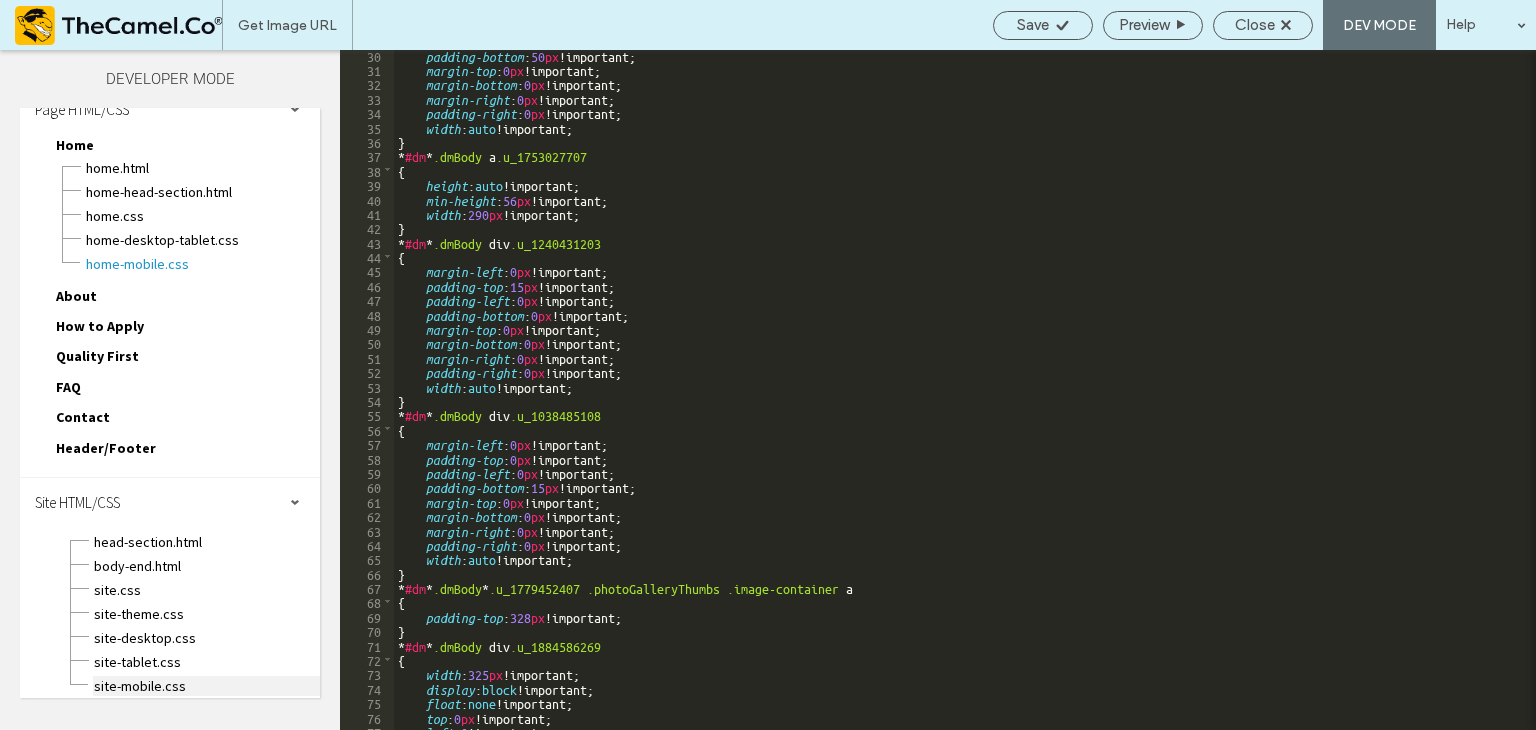 click on "site-mobile.css" at bounding box center (206, 686) 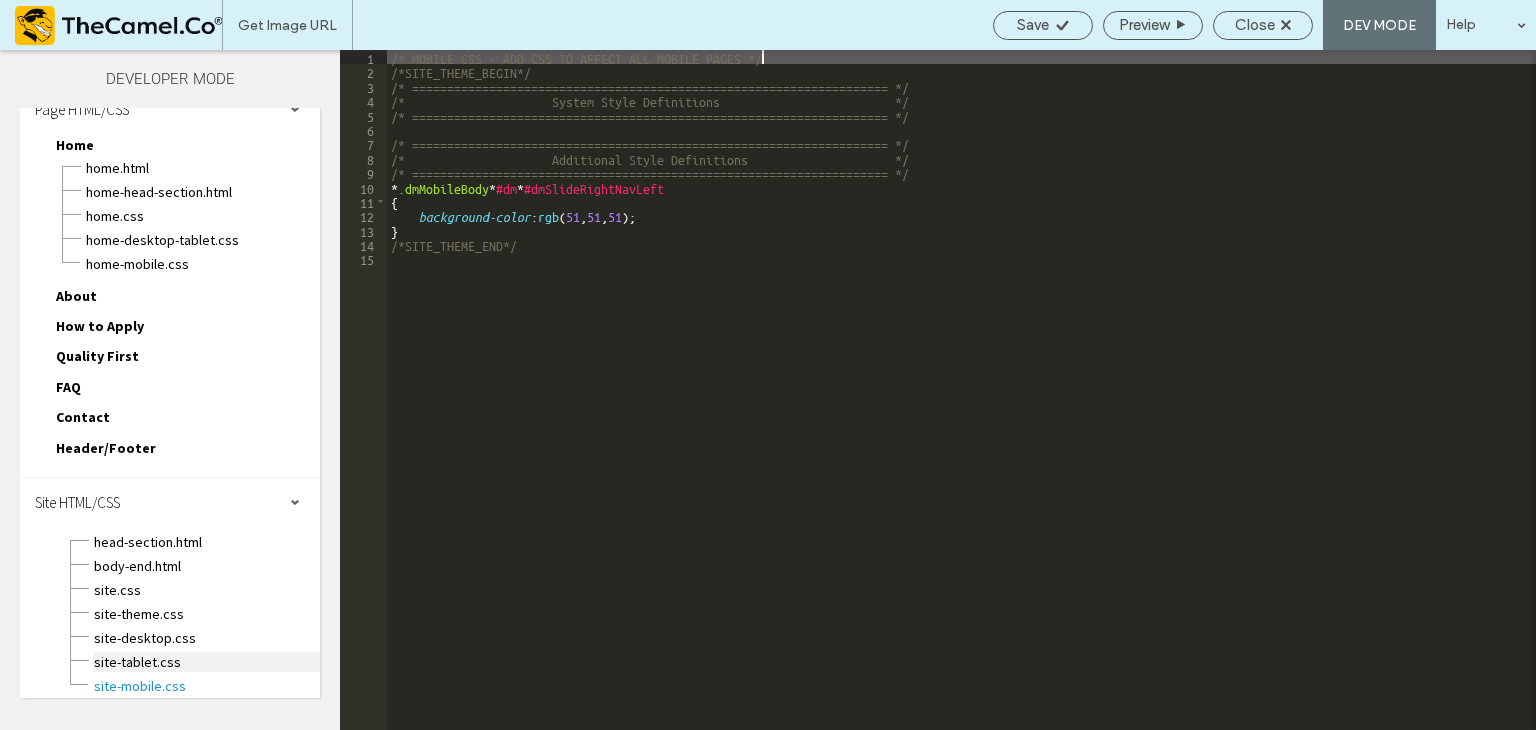 click on "site-tablet.css" at bounding box center (206, 662) 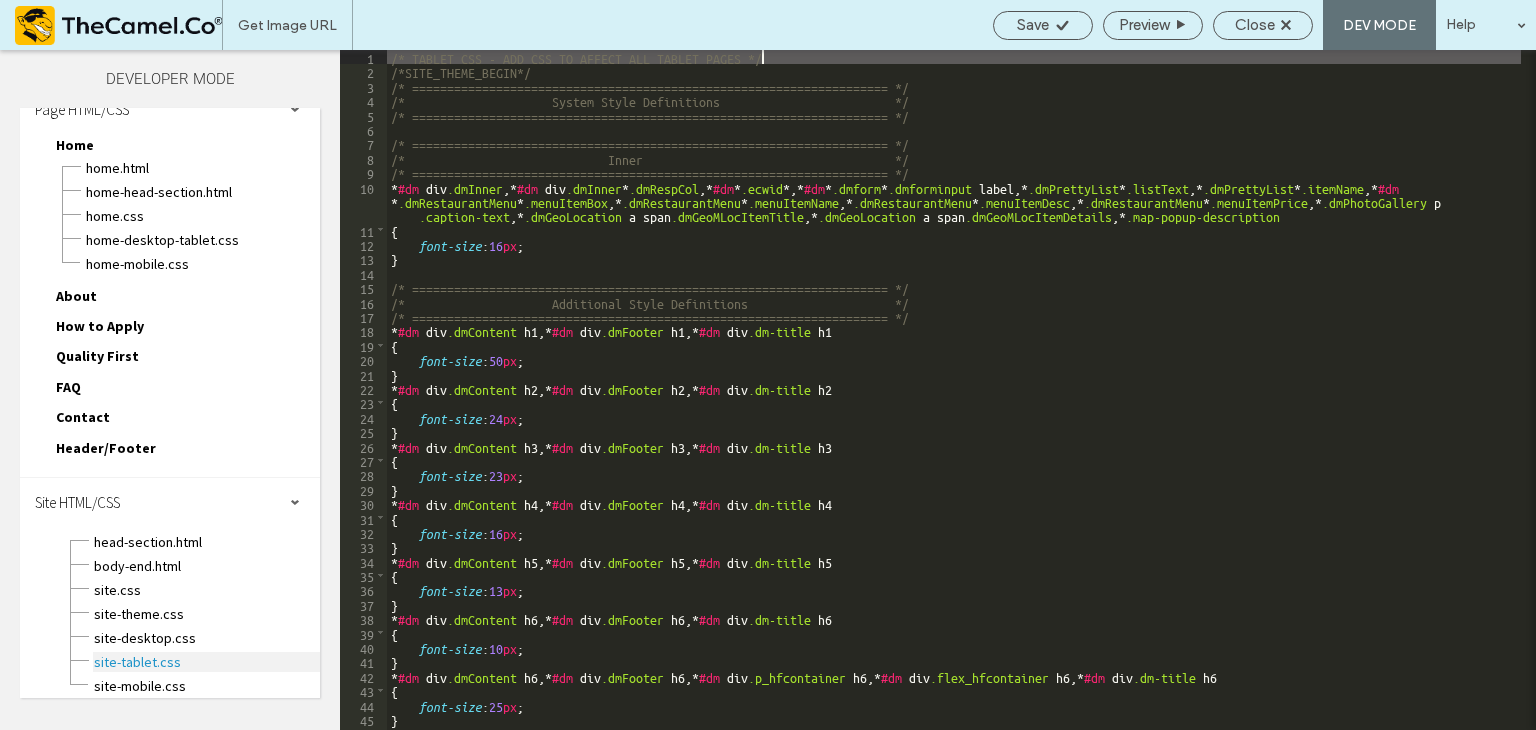 scroll, scrollTop: 0, scrollLeft: 0, axis: both 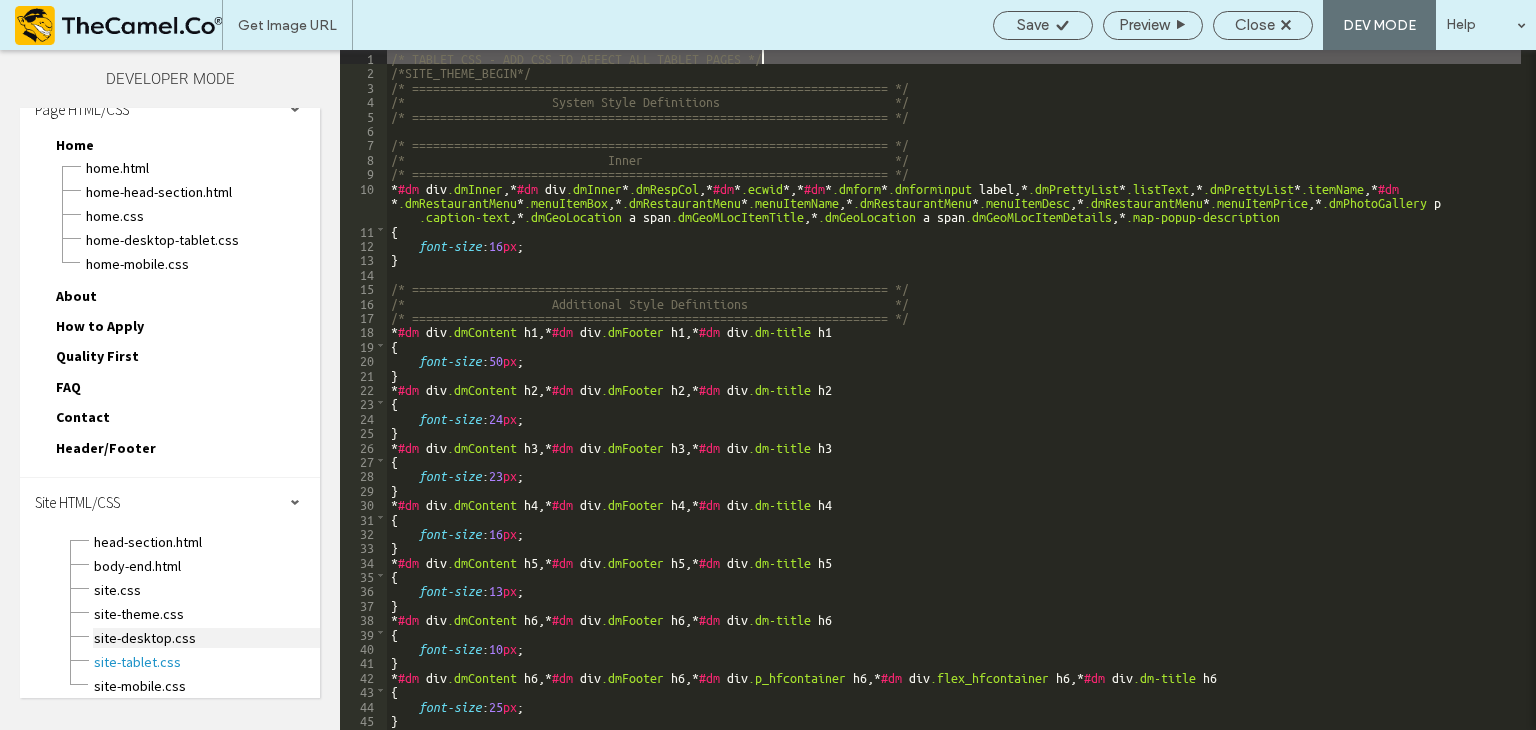 click on "site-desktop.css" at bounding box center [206, 638] 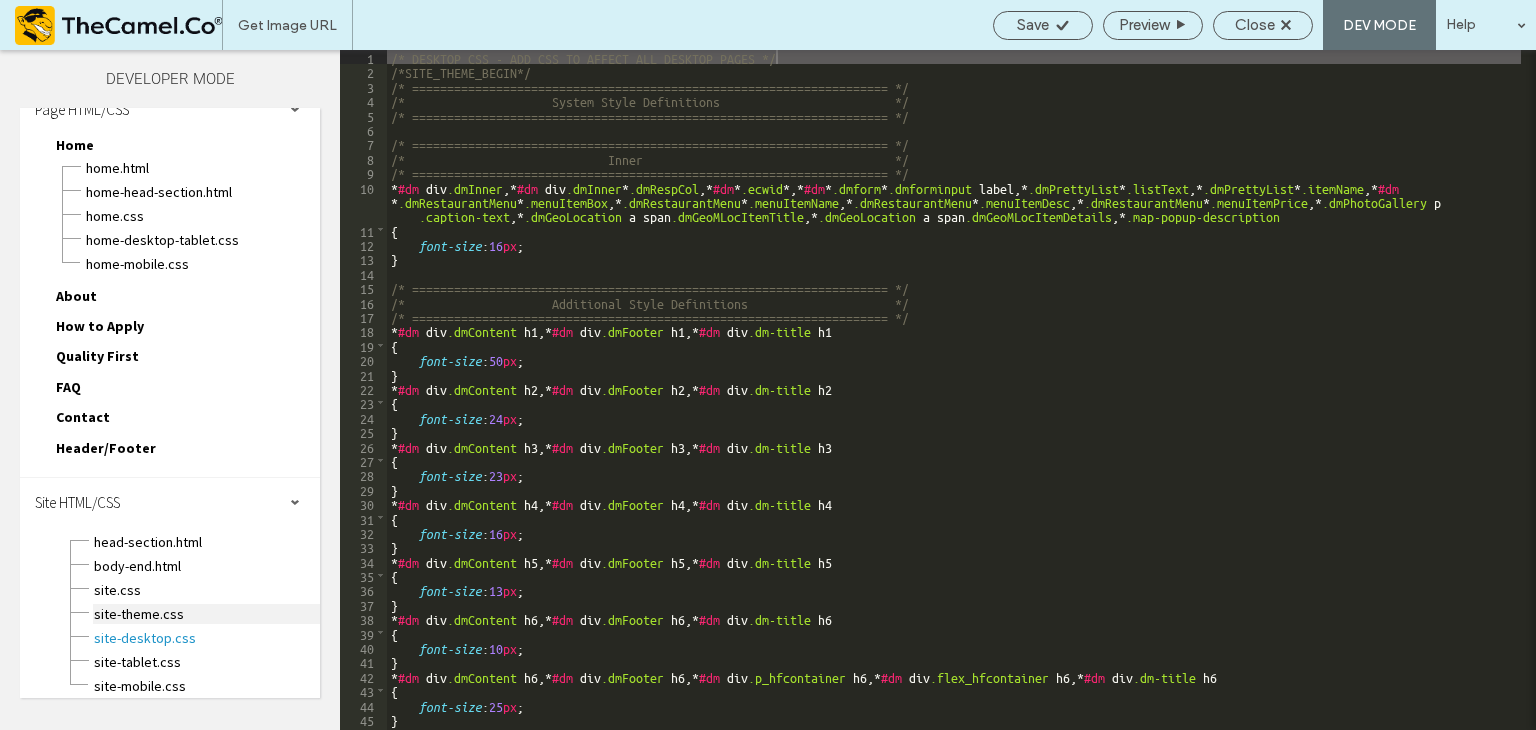 click on "site-theme.css" at bounding box center (206, 614) 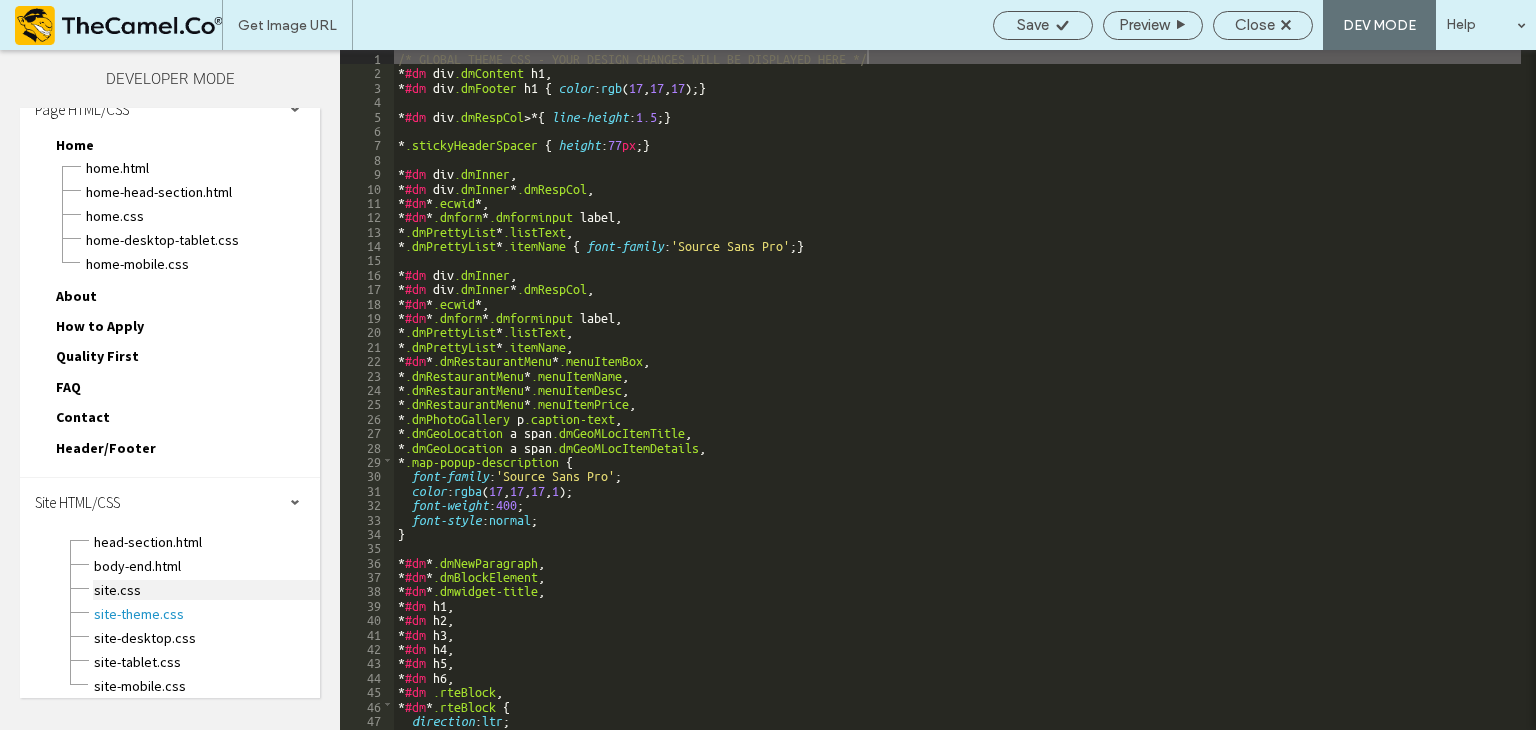 click on "site.css" at bounding box center (206, 590) 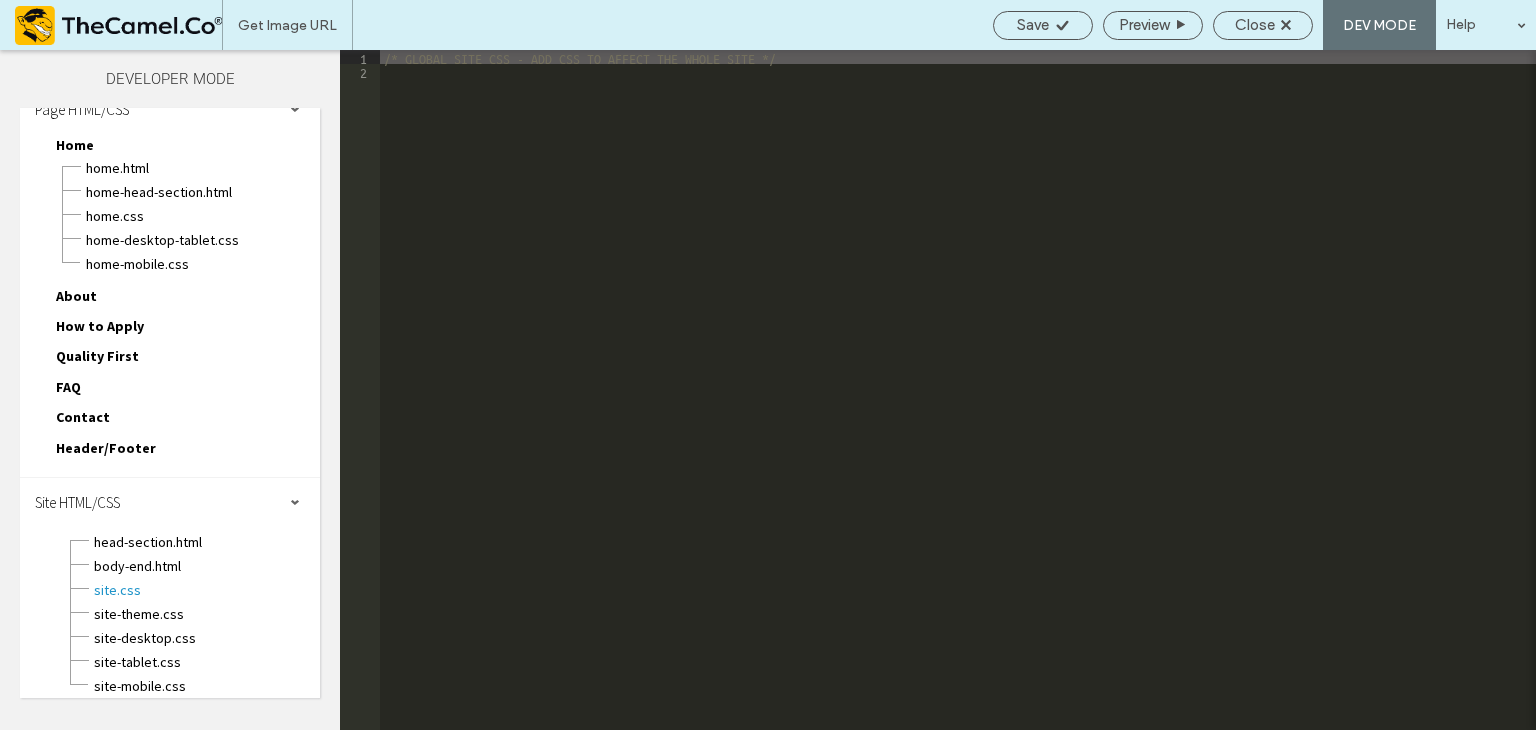 click on "Header/Footer" at bounding box center (106, 448) 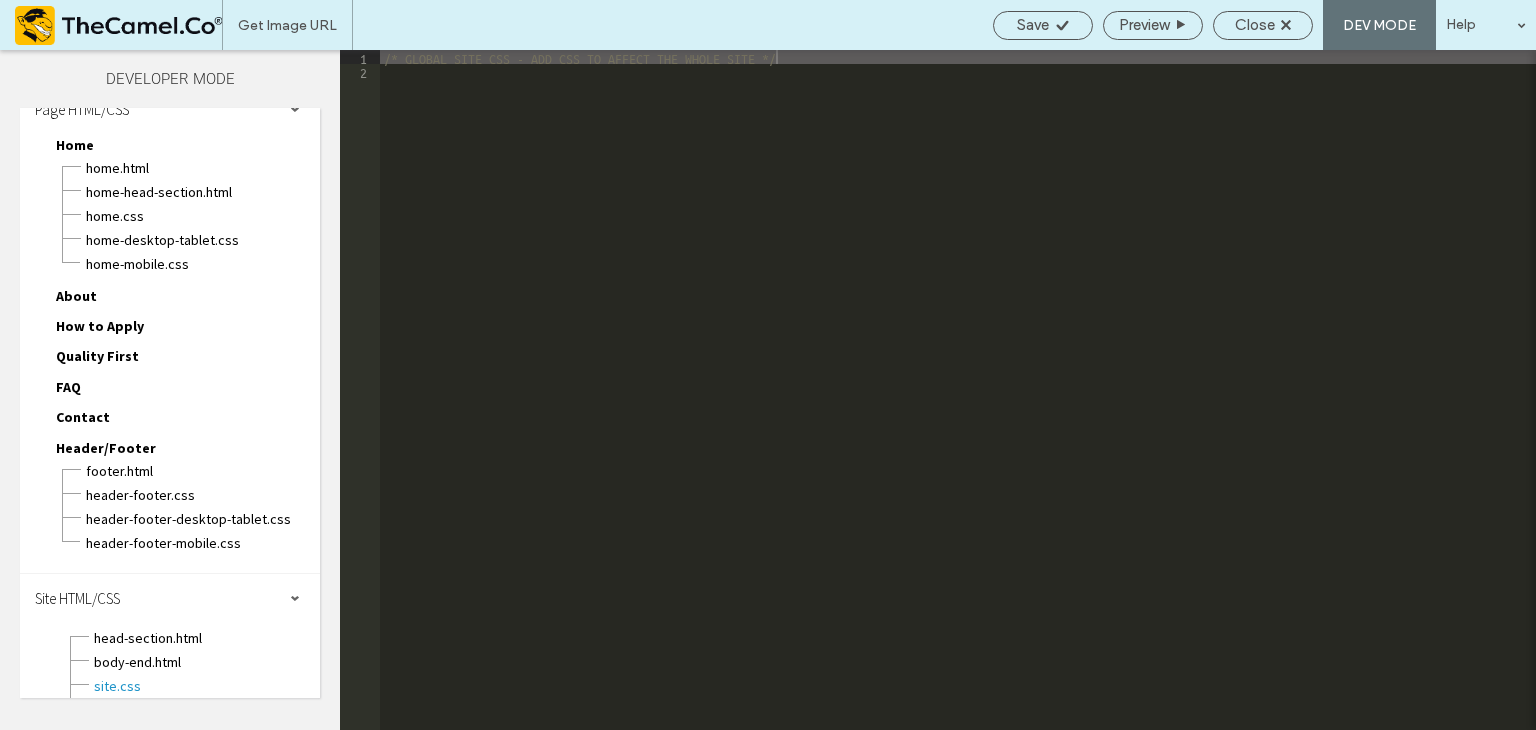 click on "Contact" at bounding box center [83, 417] 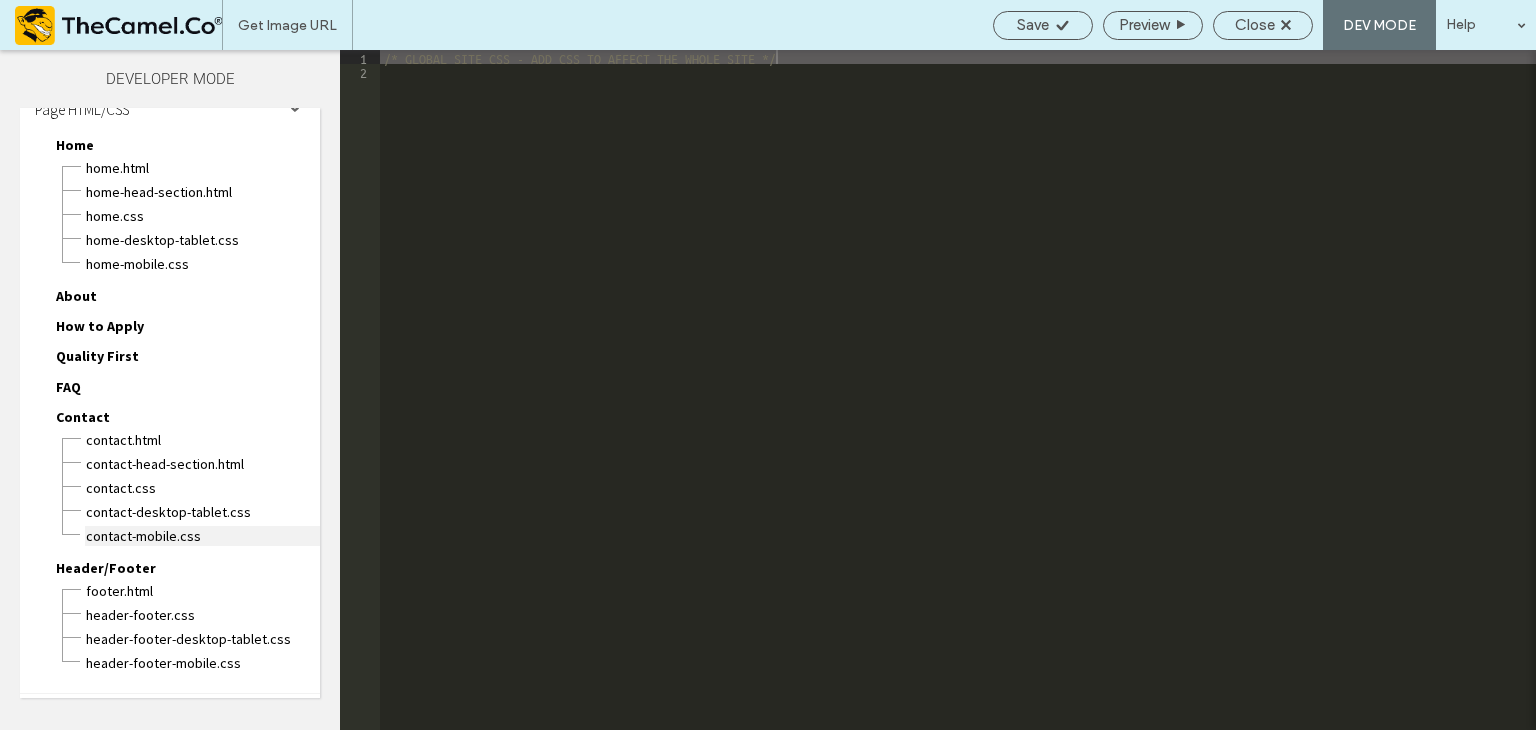 click on "Contact-mobile.css" at bounding box center (202, 536) 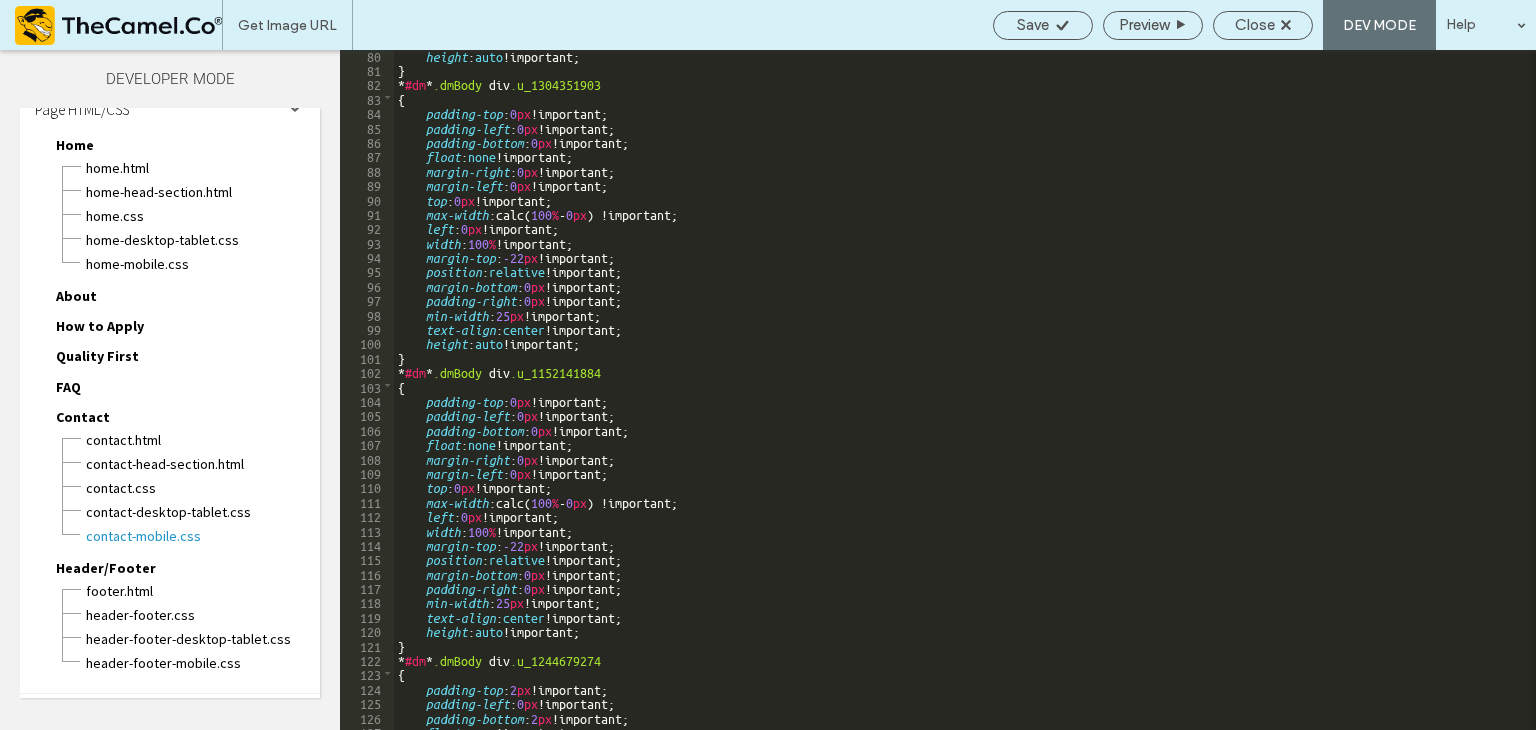 scroll, scrollTop: 1140, scrollLeft: 0, axis: vertical 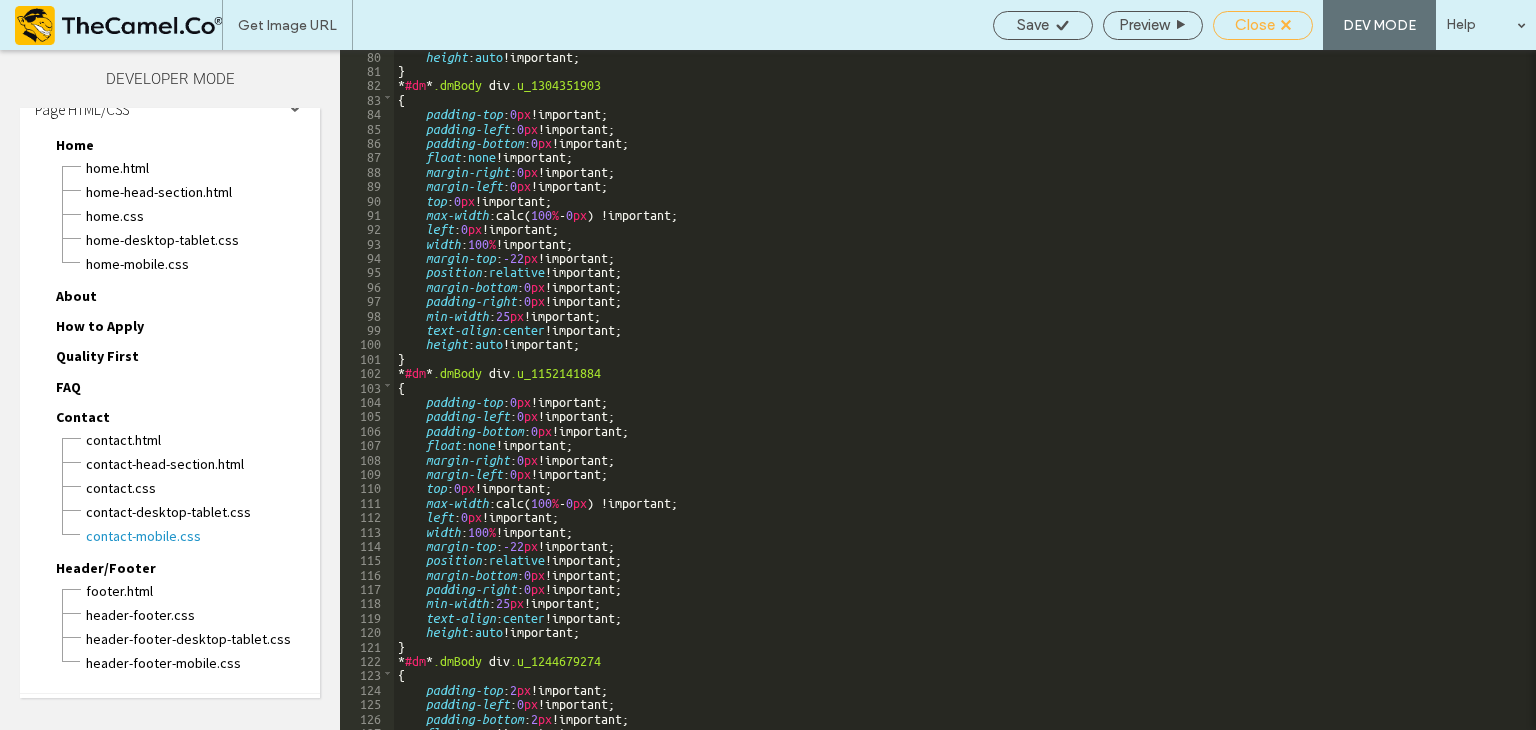 click on "Close" at bounding box center [1255, 25] 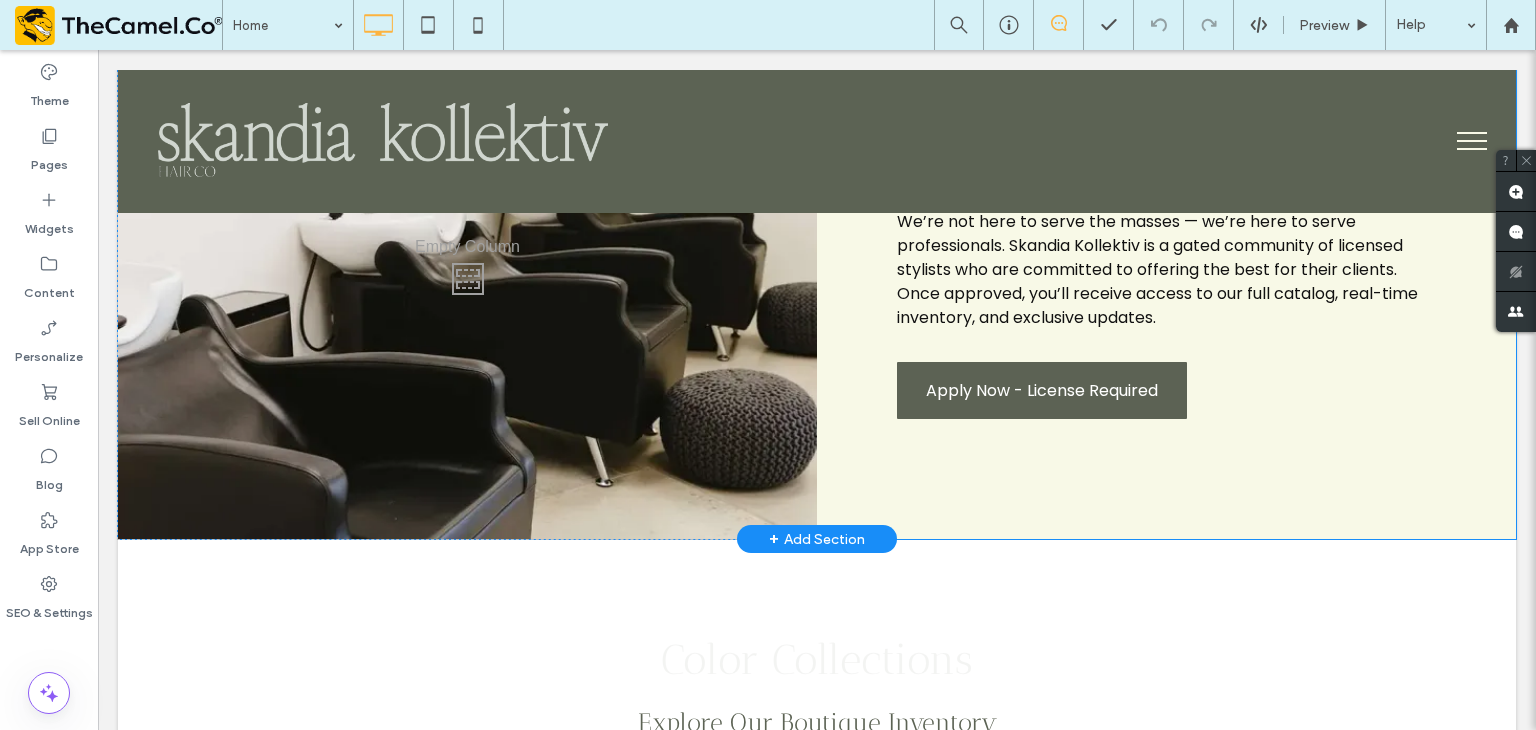 scroll, scrollTop: 2500, scrollLeft: 0, axis: vertical 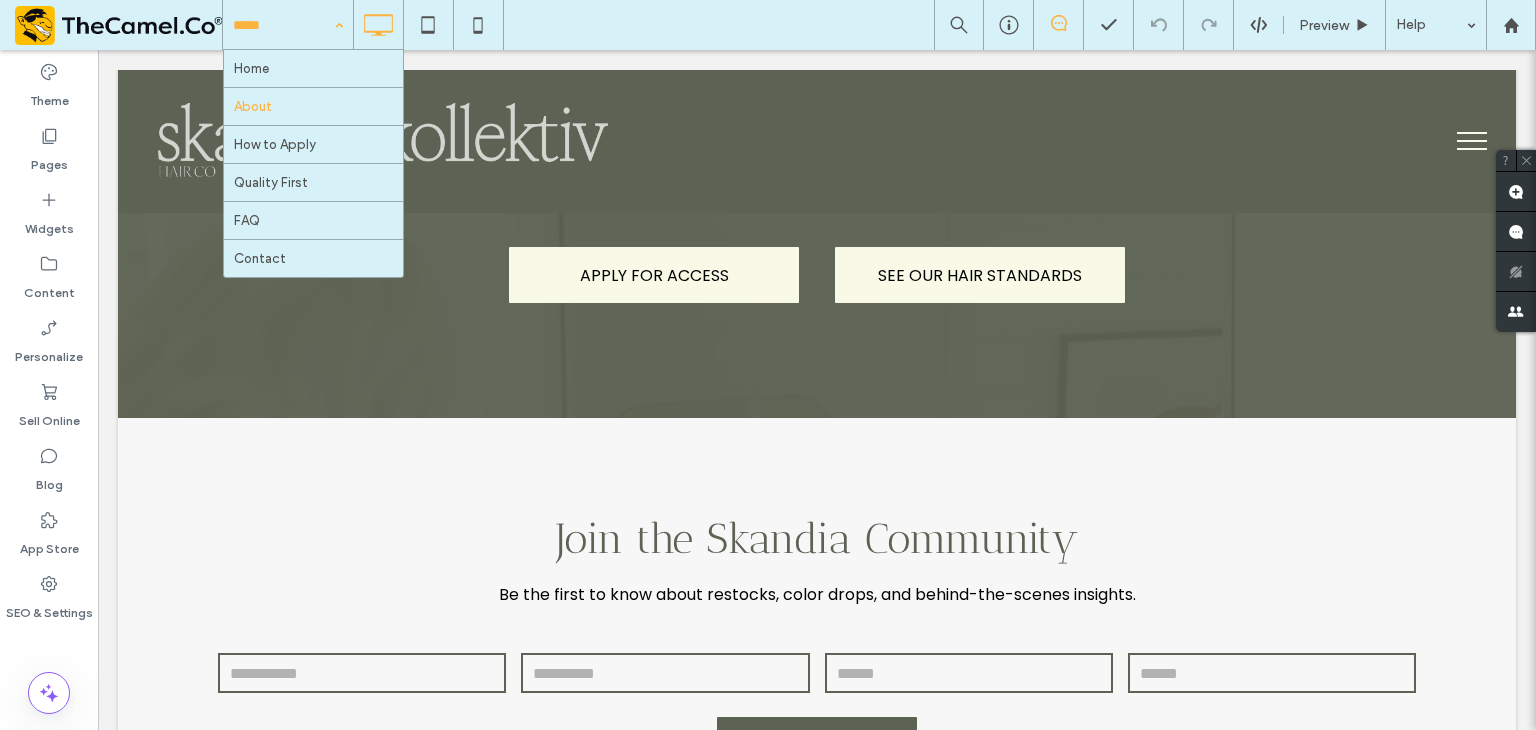 click at bounding box center (283, 25) 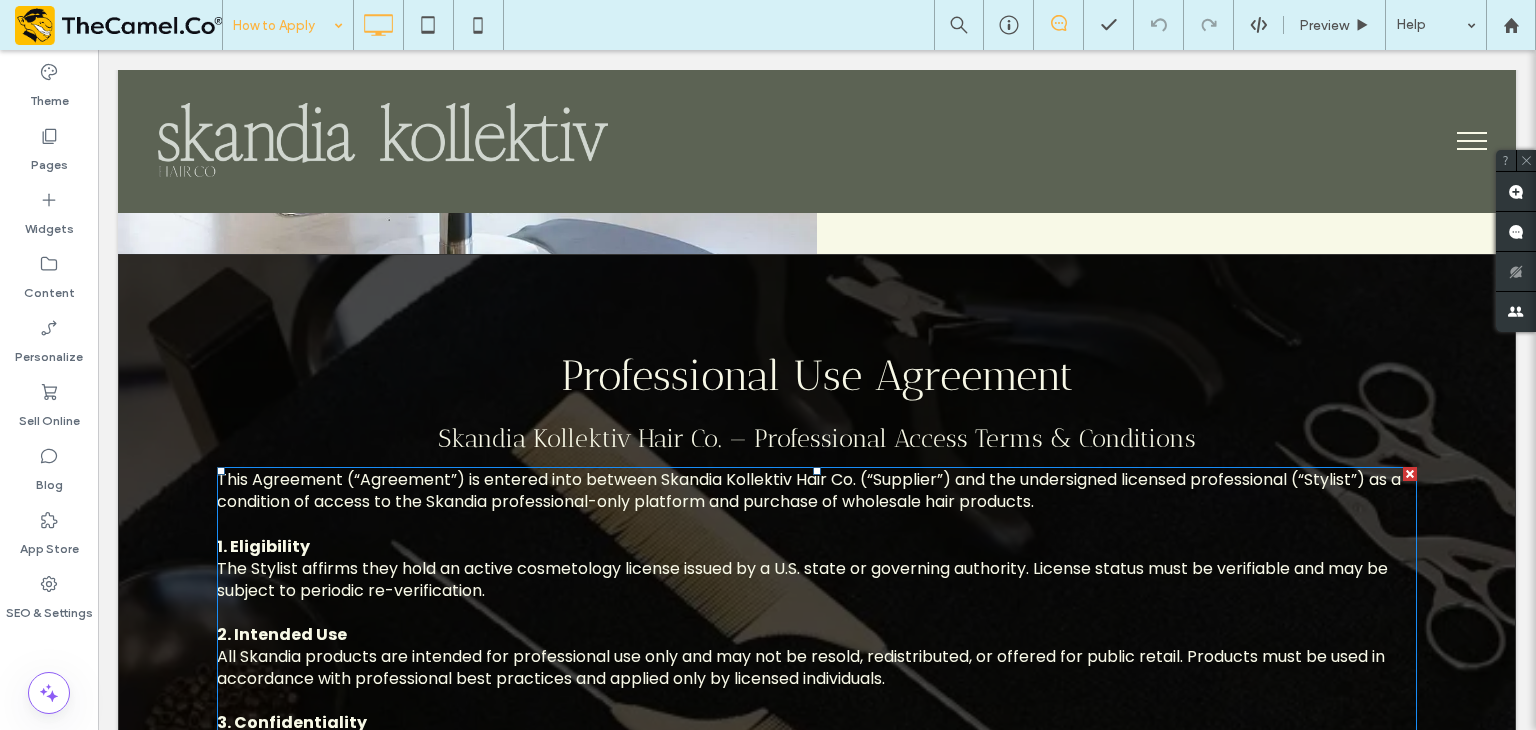 scroll, scrollTop: 1800, scrollLeft: 0, axis: vertical 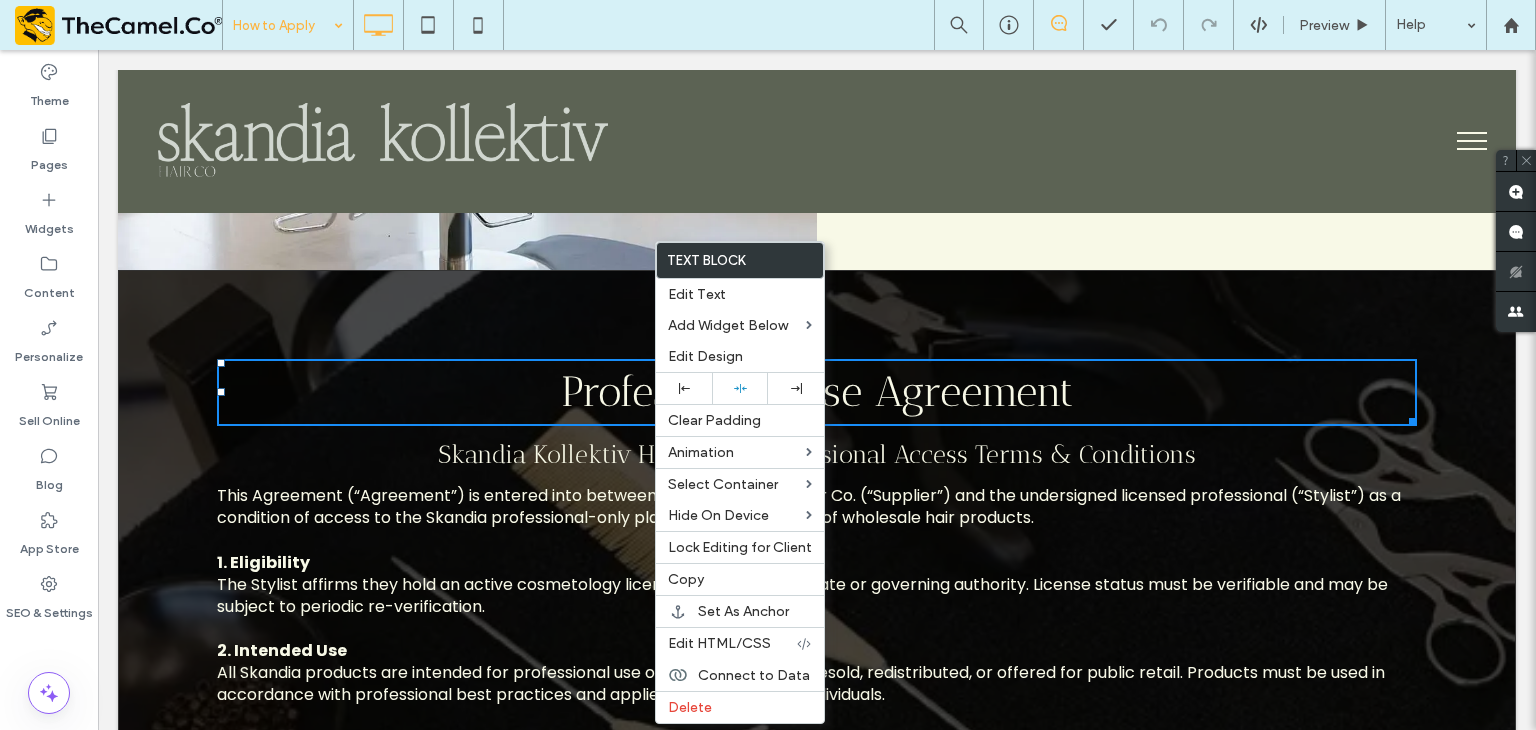 click on "How to Apply Preview Help" at bounding box center (879, 25) 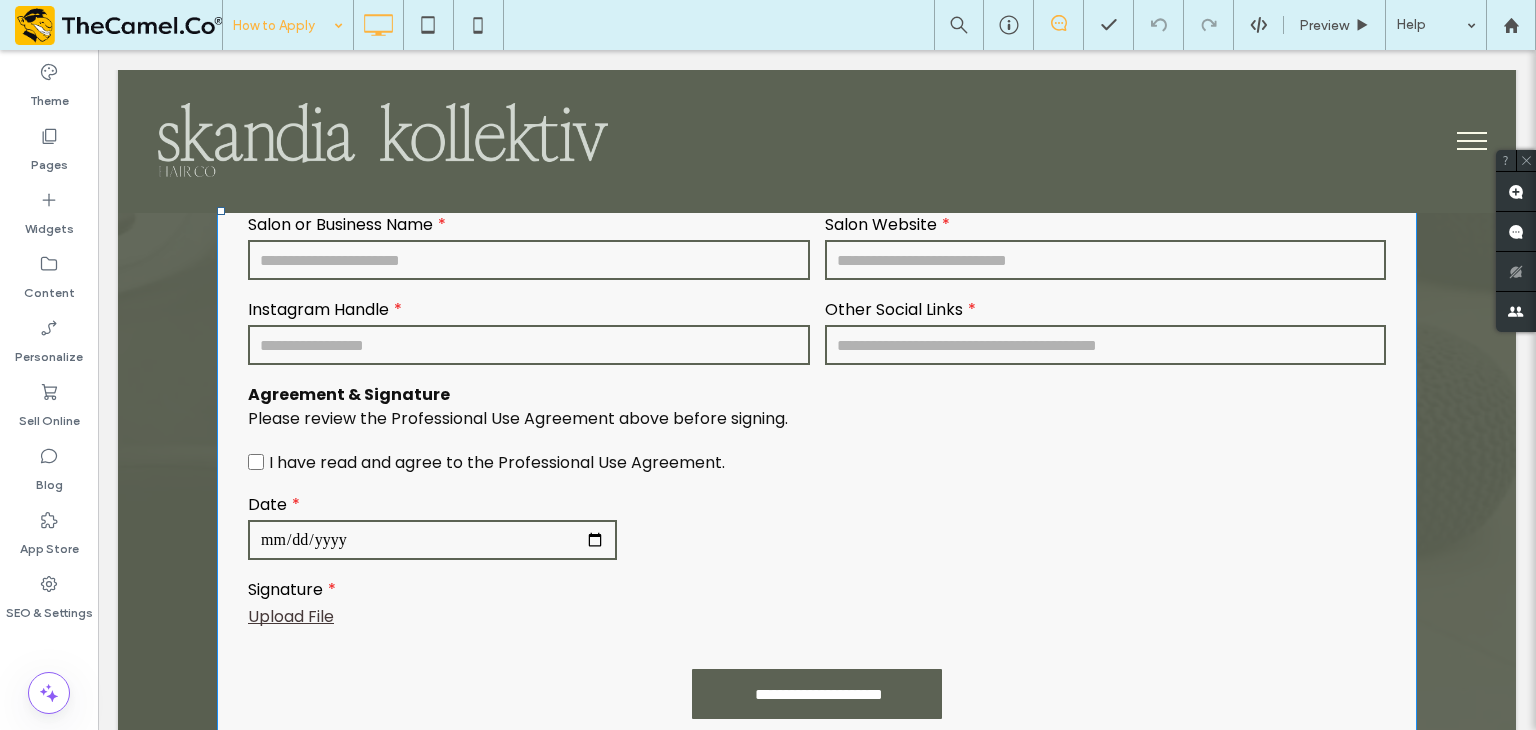 scroll, scrollTop: 3600, scrollLeft: 0, axis: vertical 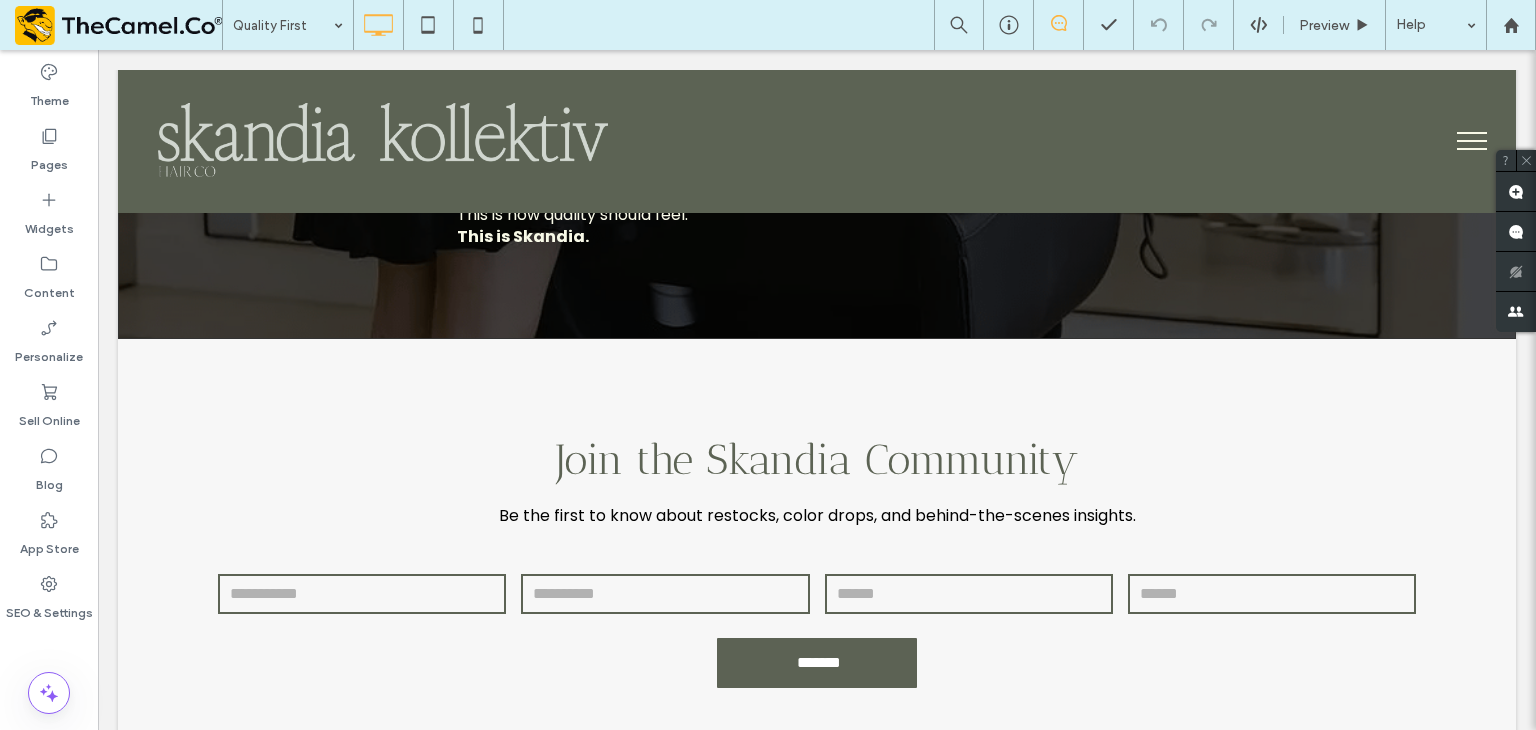 click at bounding box center (283, 25) 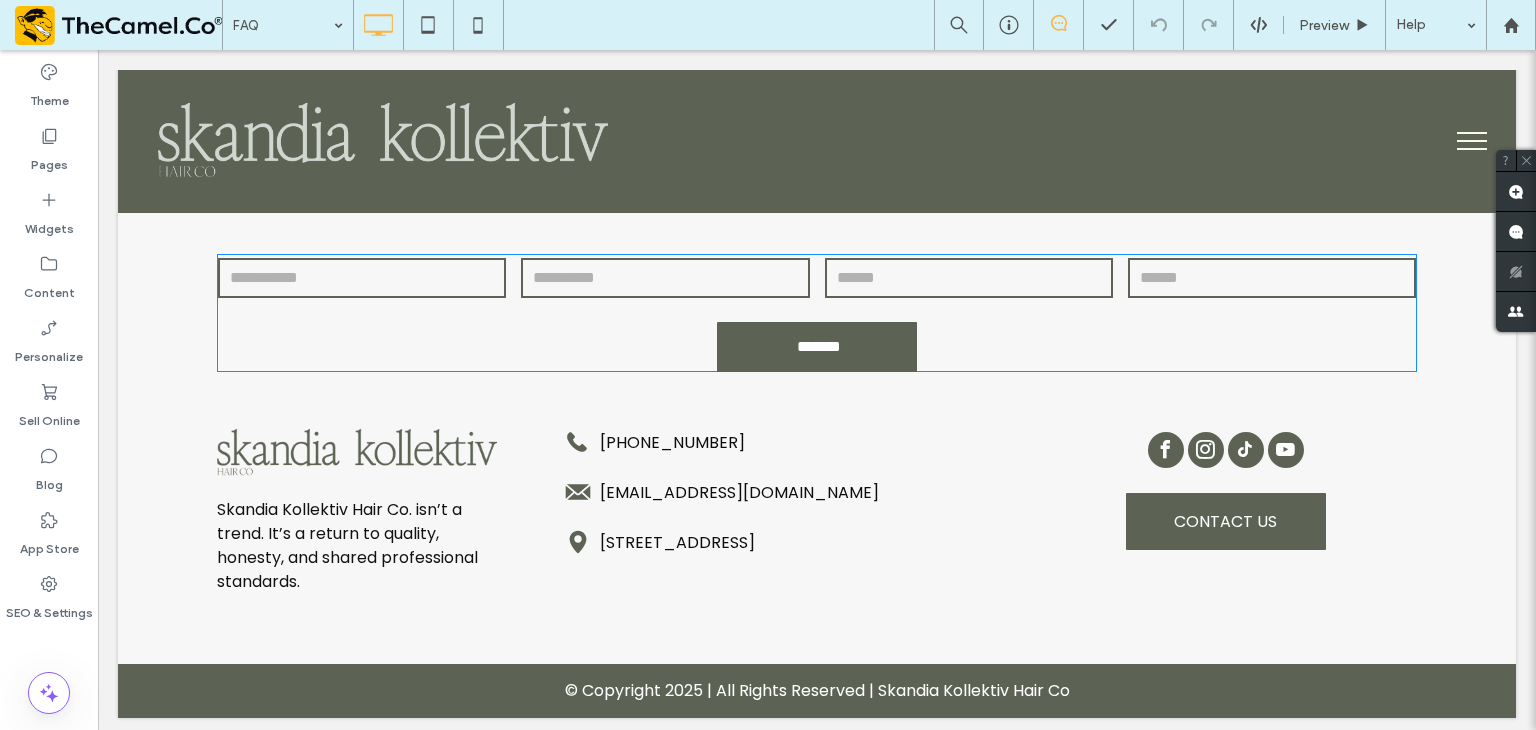 scroll, scrollTop: 2833, scrollLeft: 0, axis: vertical 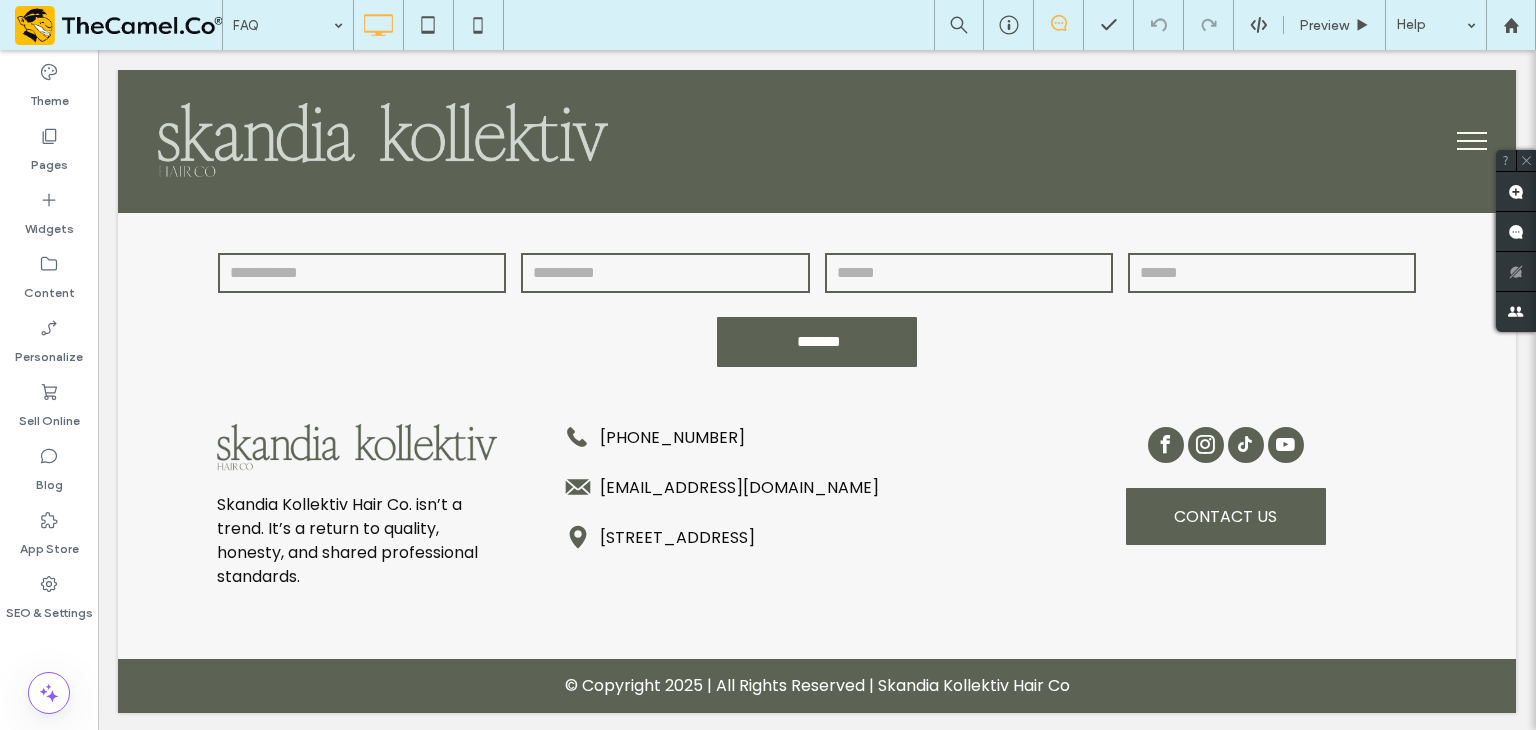 click on "FAQ" at bounding box center [288, 25] 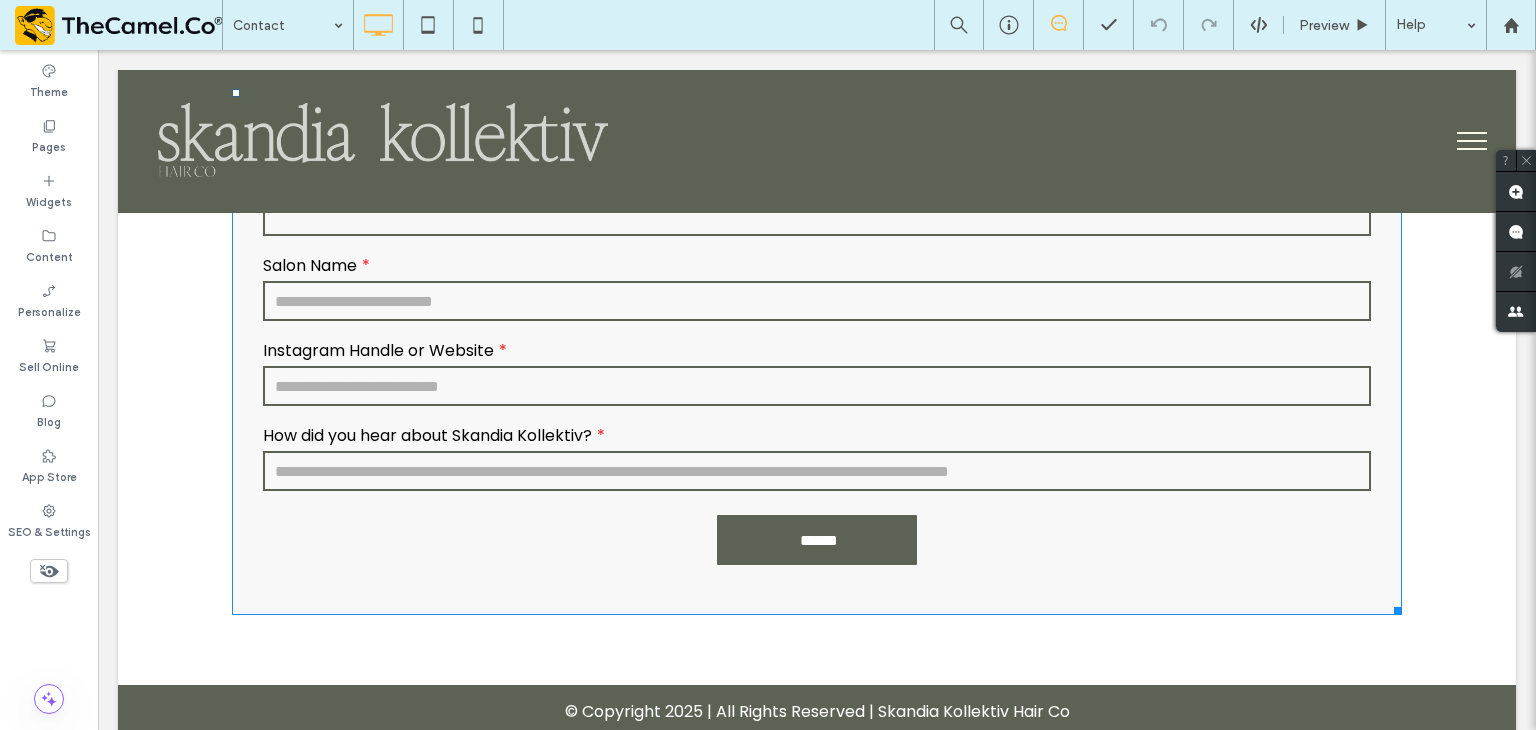 scroll, scrollTop: 2400, scrollLeft: 0, axis: vertical 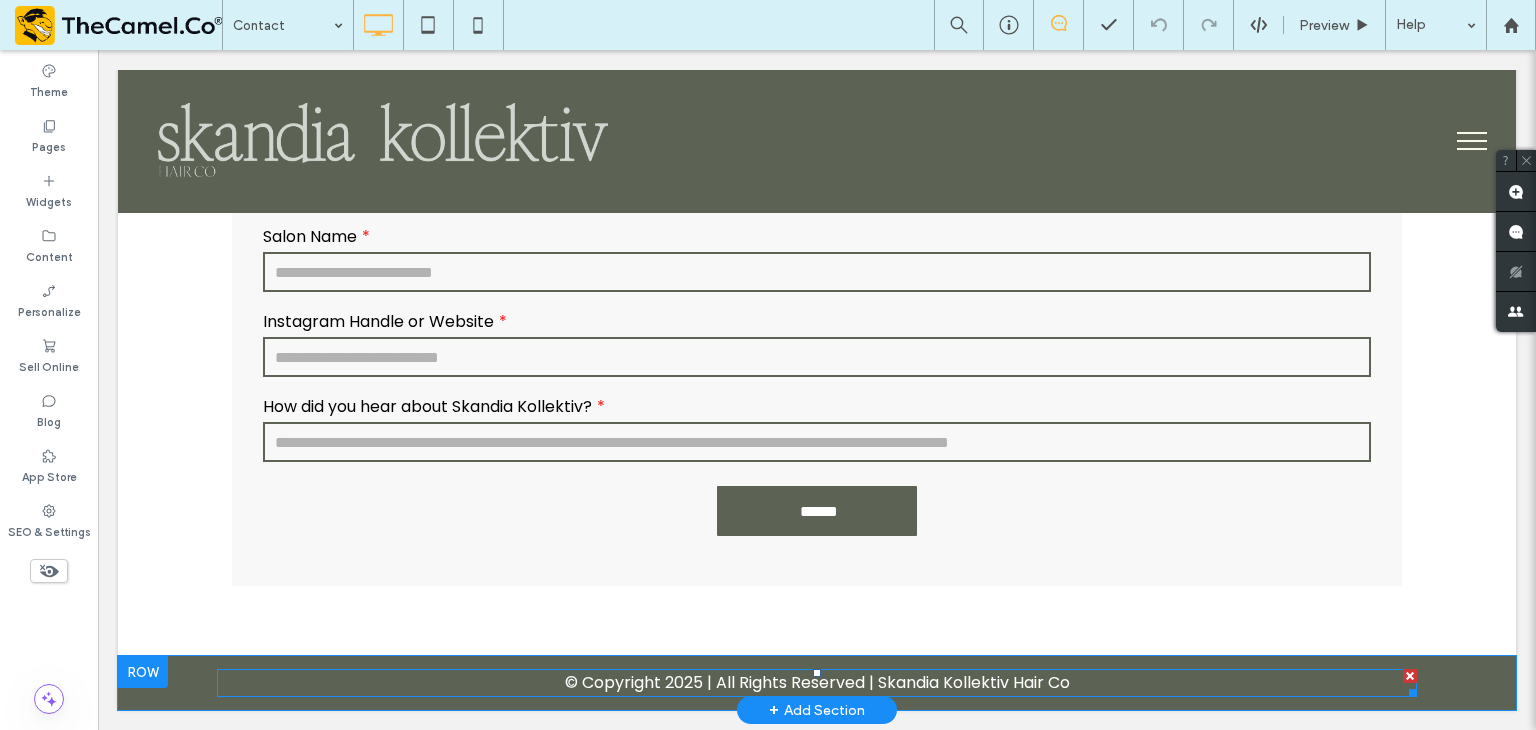 click on "Skandia Kollektiv Hair Co" at bounding box center (974, 682) 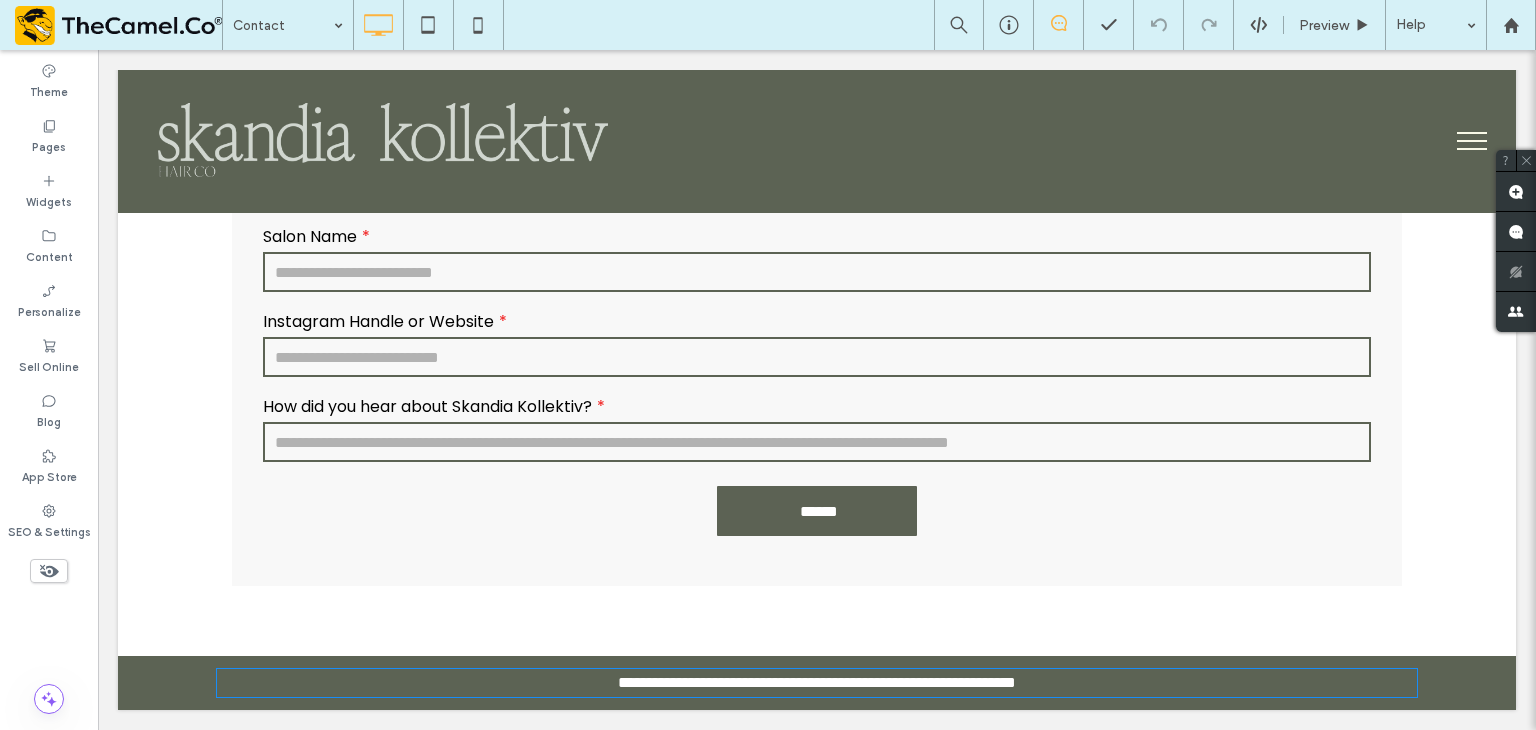 type on "*******" 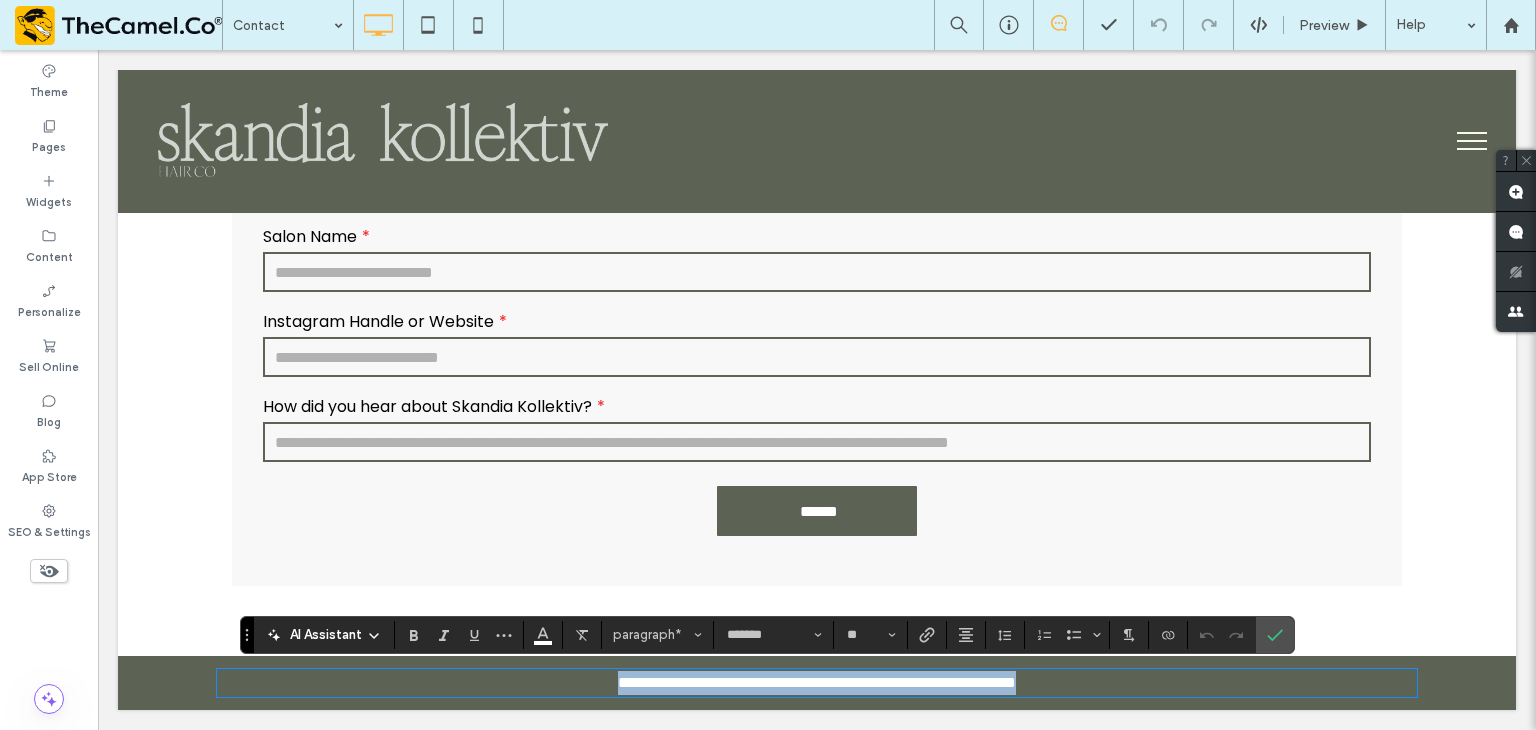 click on "**********" at bounding box center (817, 683) 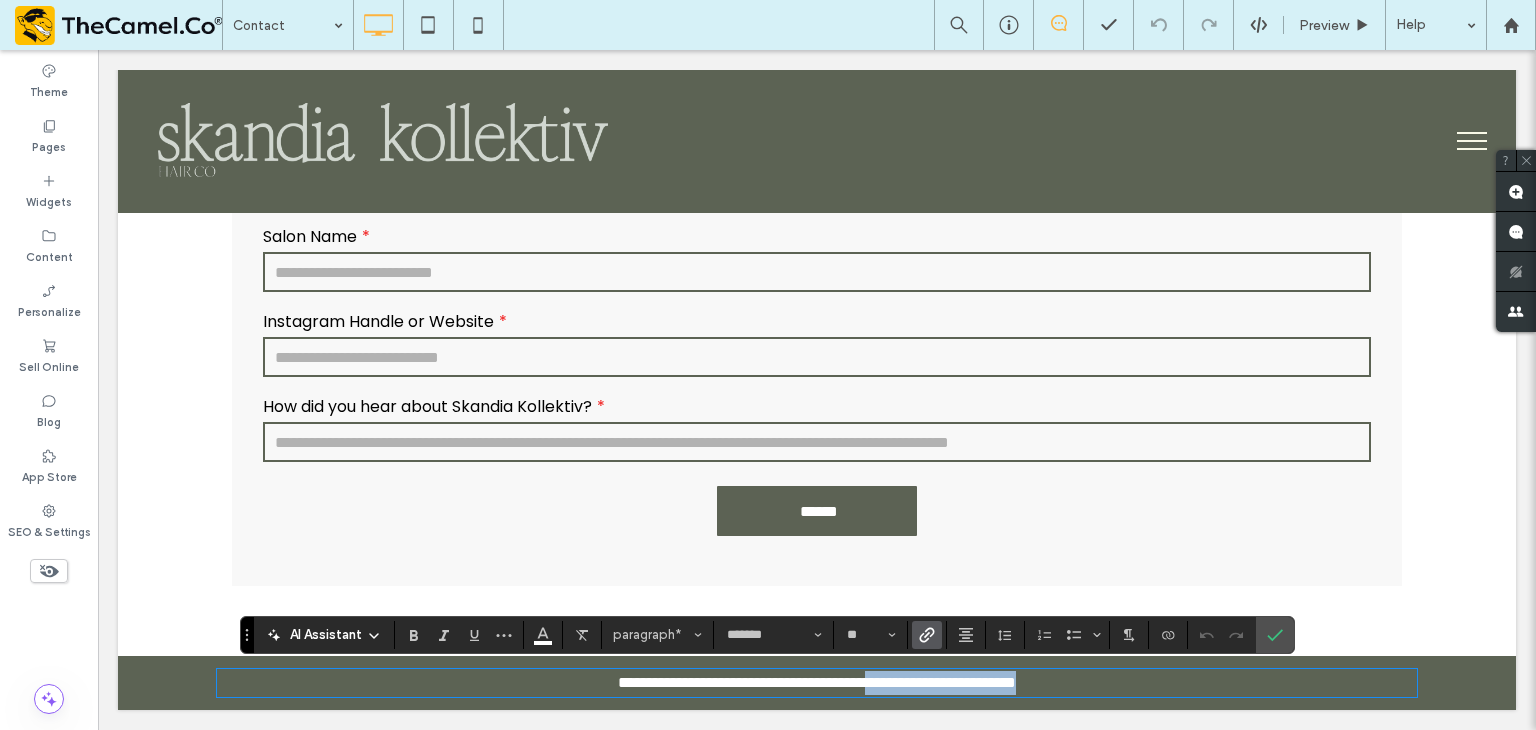 drag, startPoint x: 1077, startPoint y: 684, endPoint x: 871, endPoint y: 682, distance: 206.0097 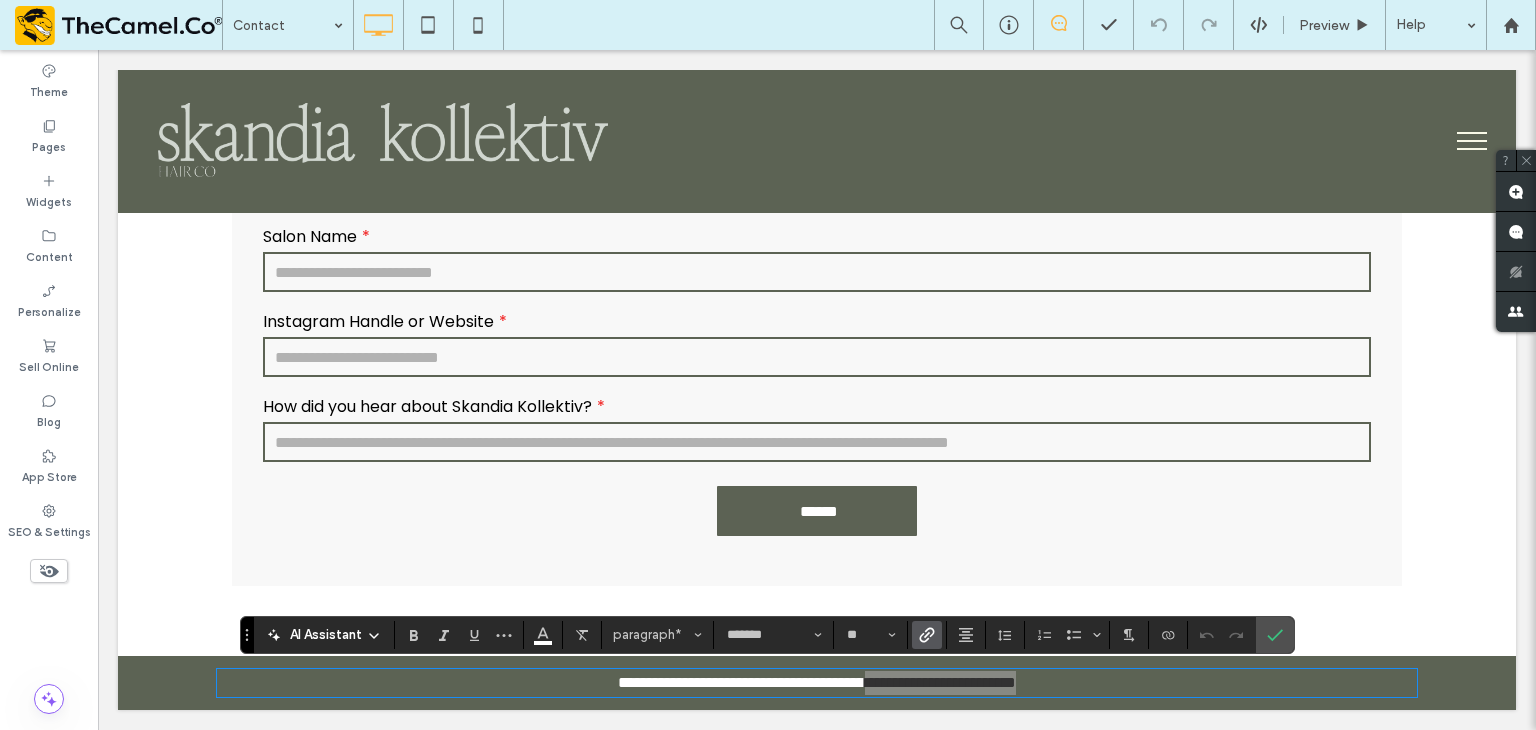 click 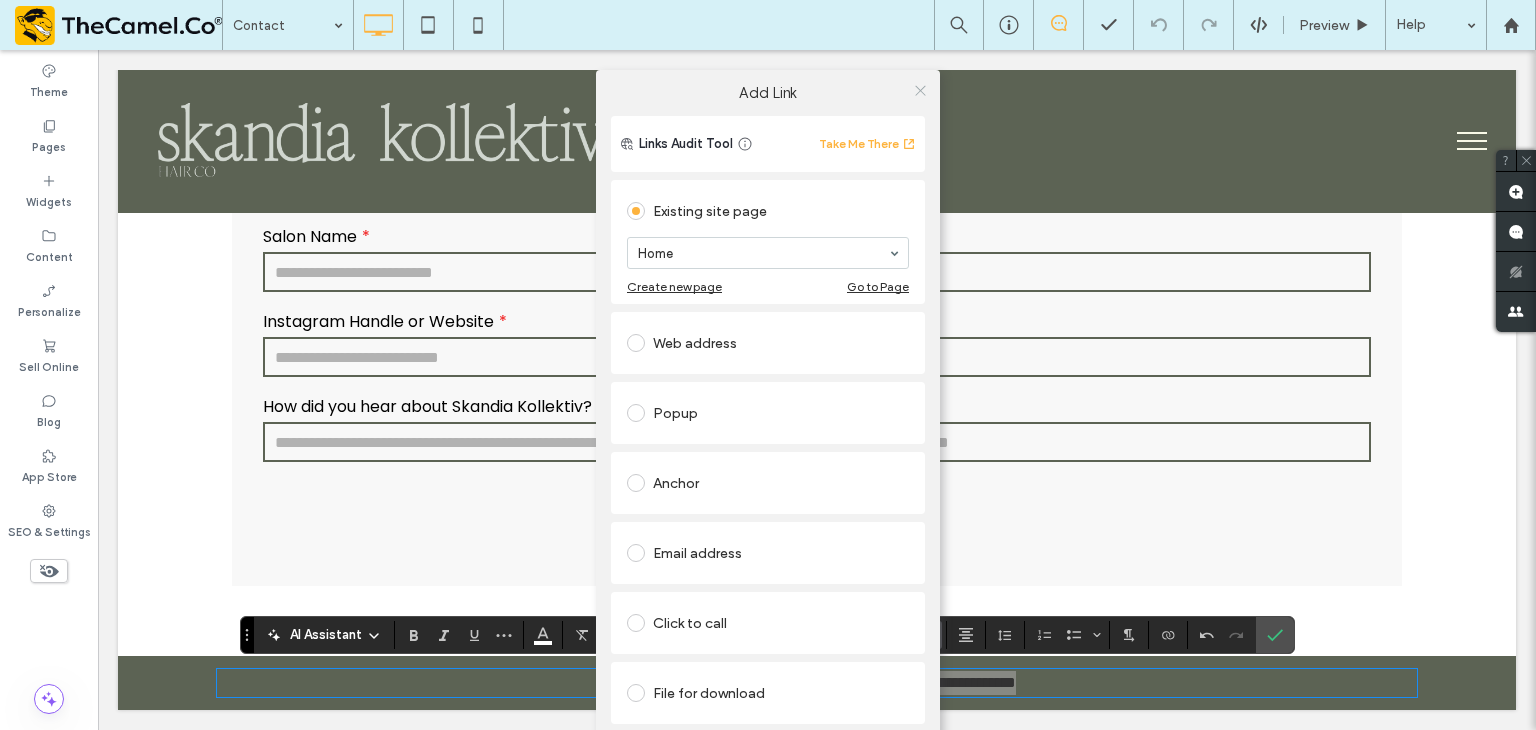 click 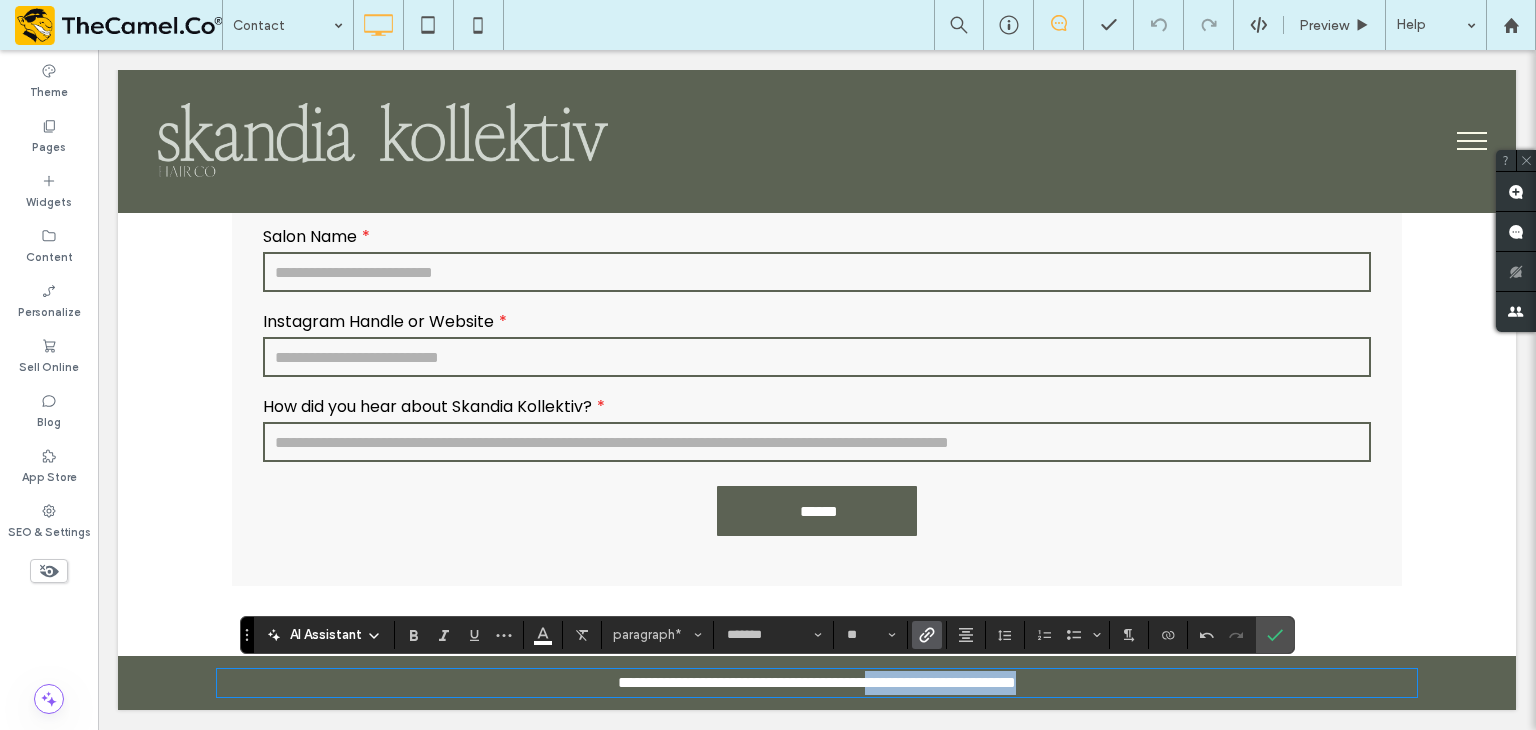 click on "First Name
Last Name
Email
Phone
Are you a licensed stylist?
Yes
No
Not yet, but I’m in school
What is your reason for contacting us today?
I have a question about applying
I need help with my account
I want to ask about an order
I’m interested in carrying your hair
I have a general question or comment
Message
Salon Name
Instagram Handle or Website
How did you hear about Skandia Kollektiv?
******" at bounding box center (817, 90) 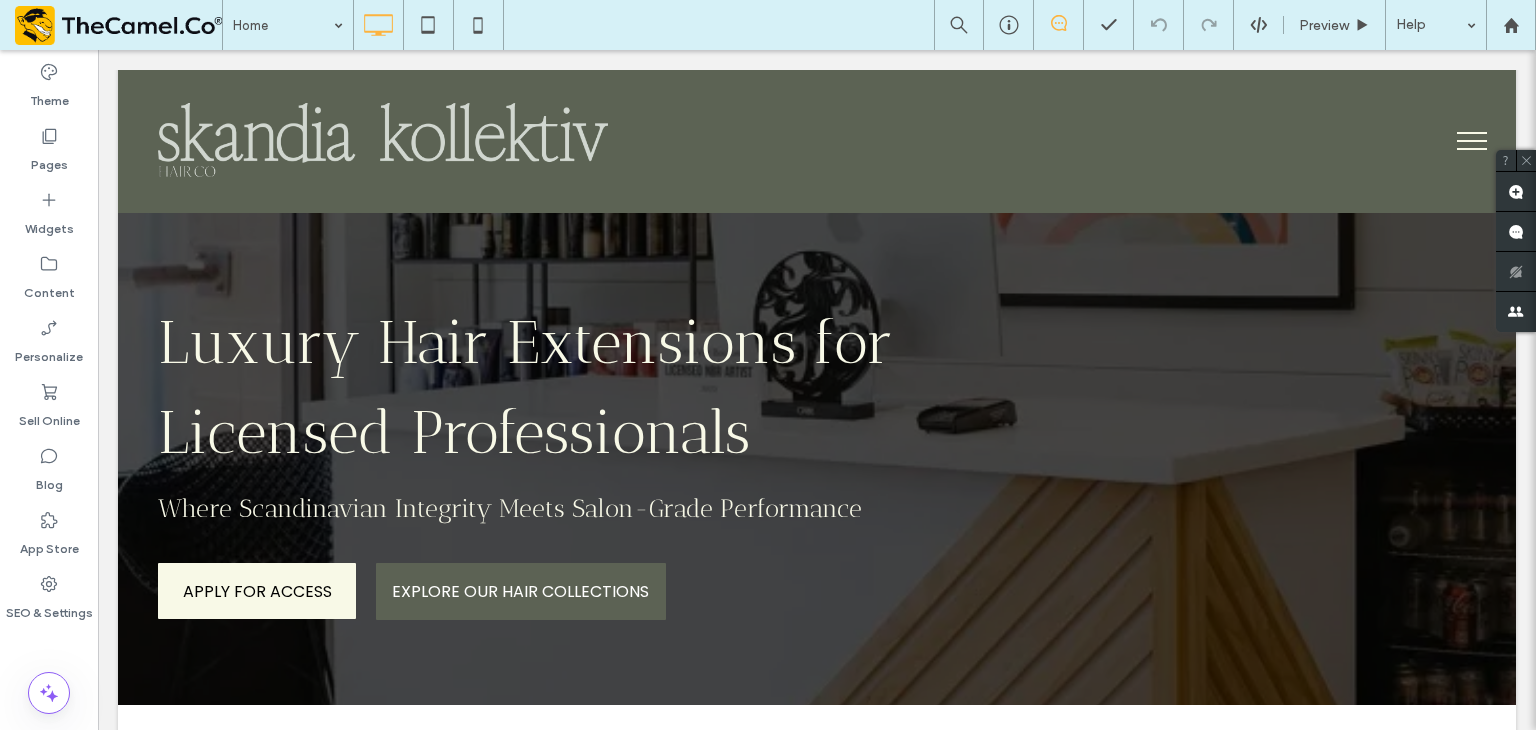 scroll, scrollTop: 259, scrollLeft: 0, axis: vertical 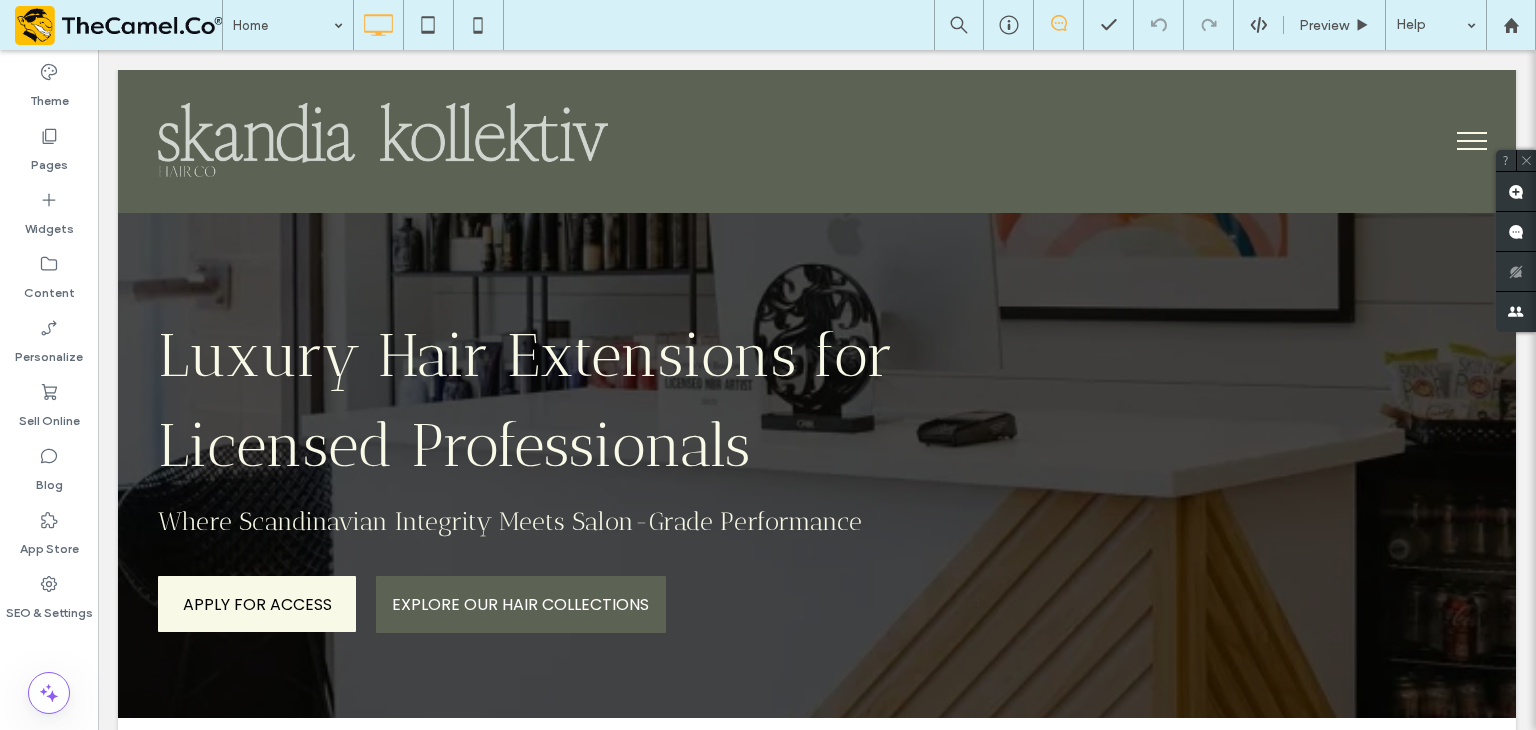 click on "Home" at bounding box center [288, 25] 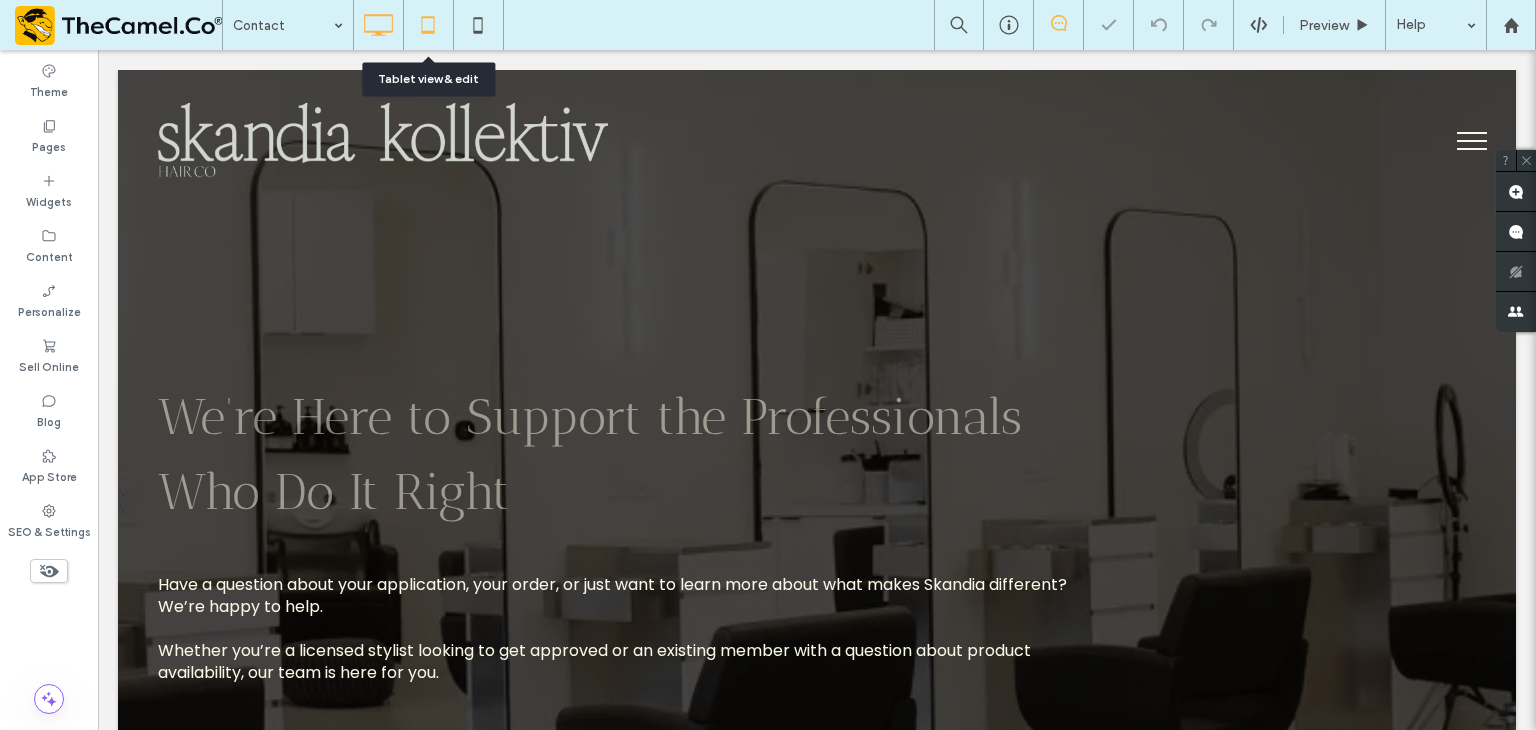 click 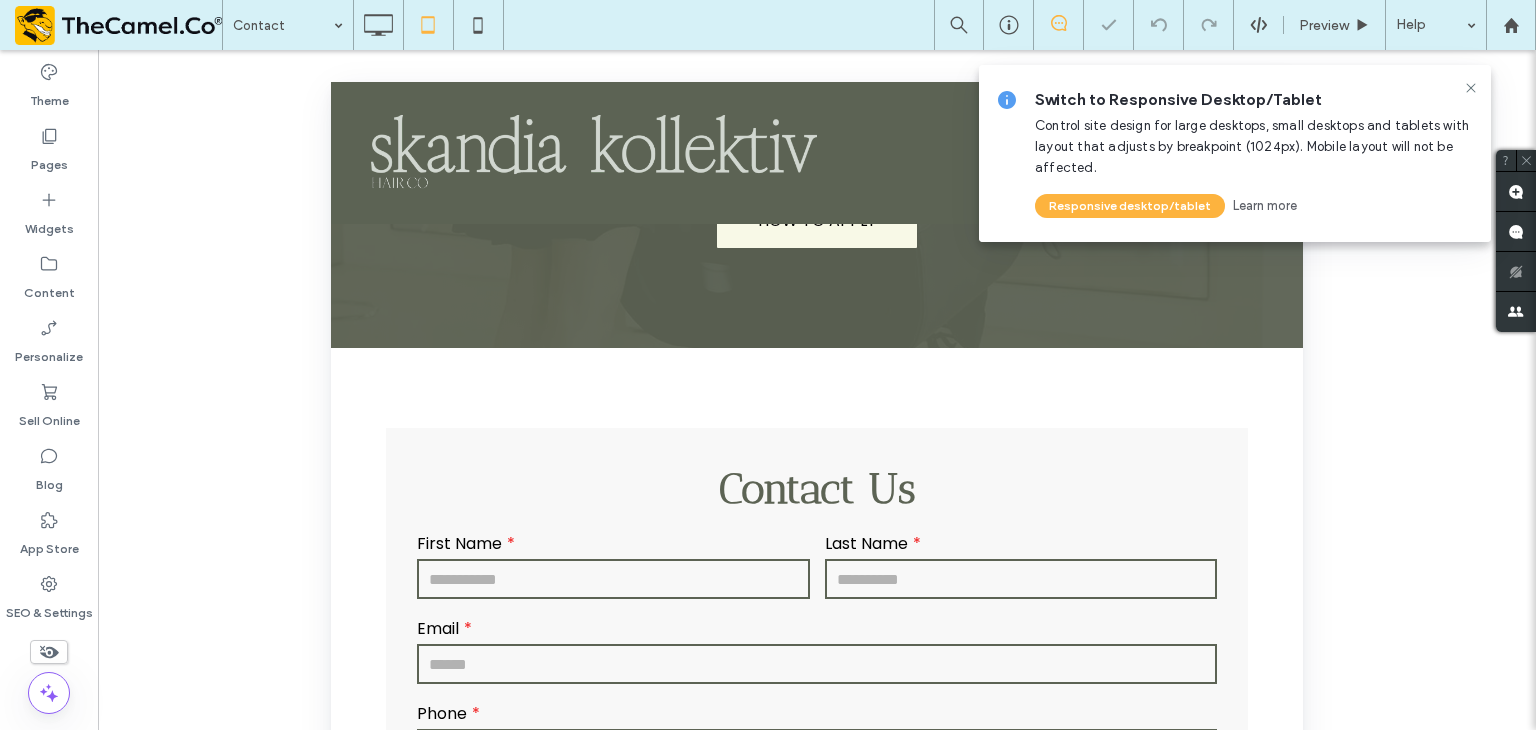 scroll, scrollTop: 1781, scrollLeft: 0, axis: vertical 